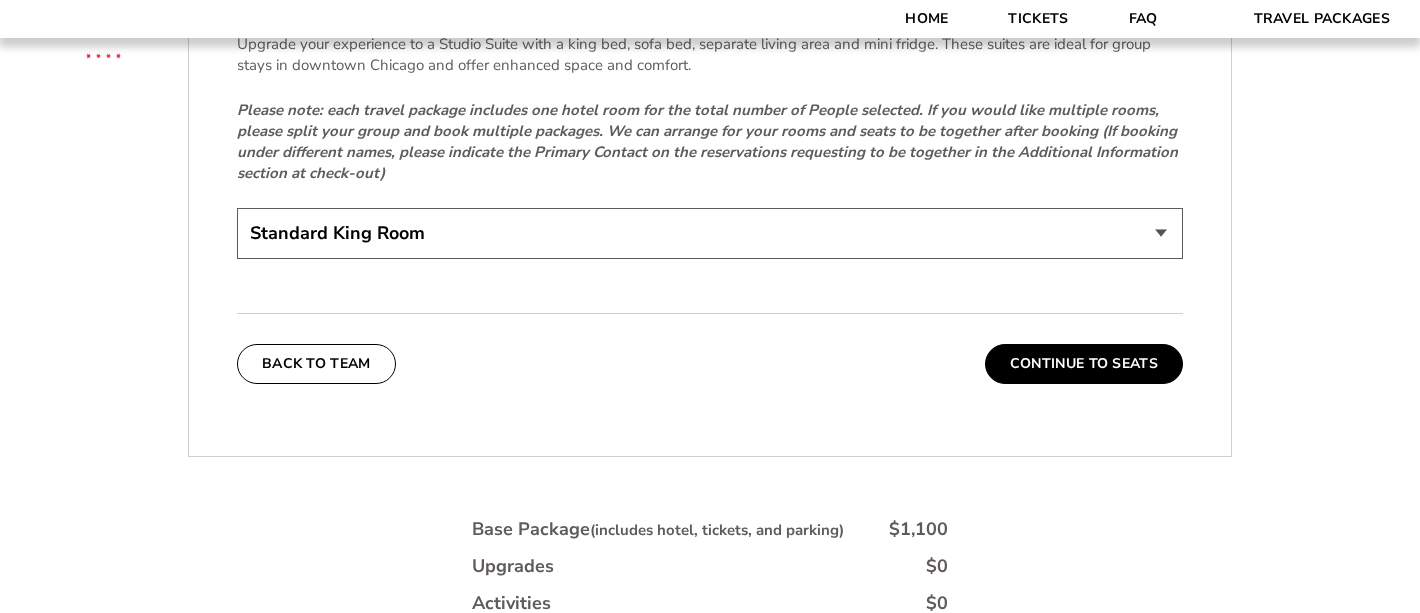 scroll, scrollTop: 4374, scrollLeft: 0, axis: vertical 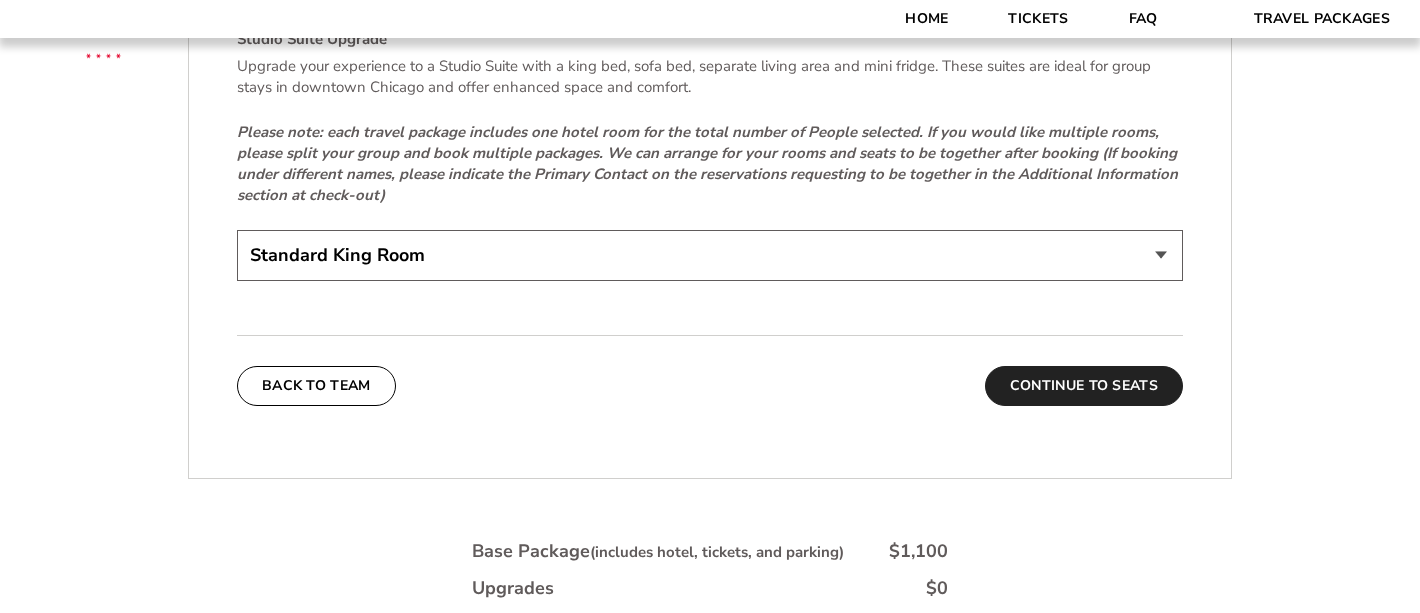 click on "Continue To Seats" at bounding box center [1084, 386] 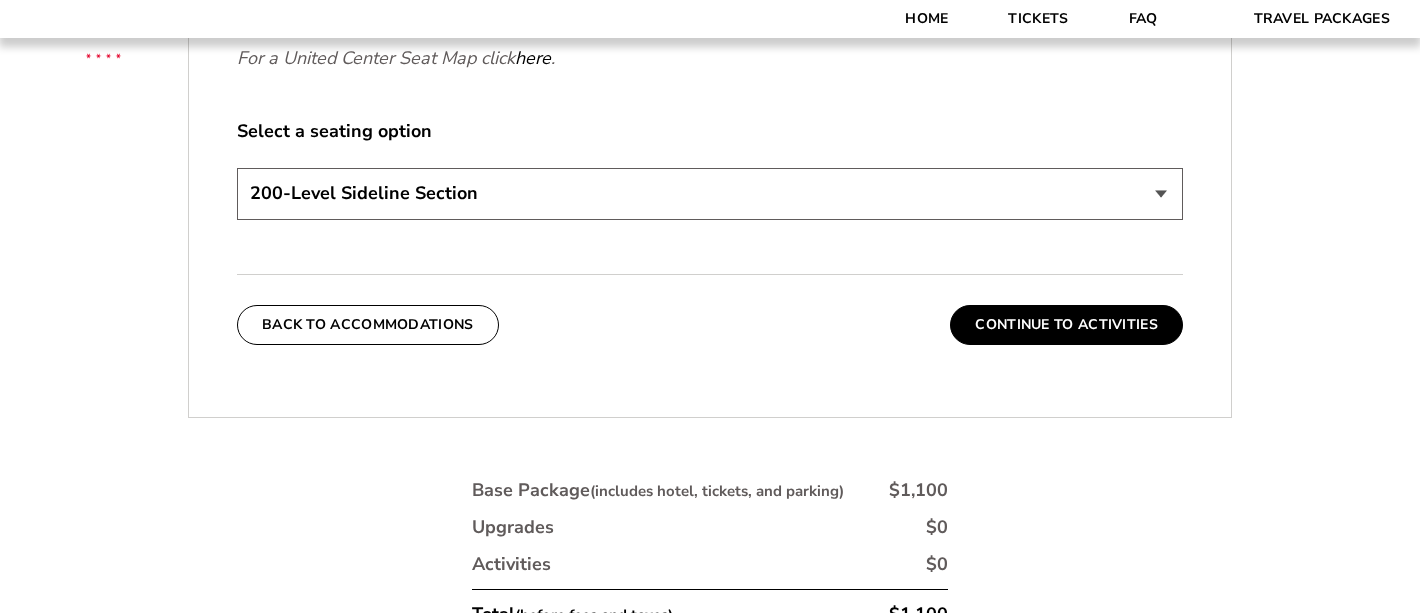 scroll, scrollTop: 1024, scrollLeft: 0, axis: vertical 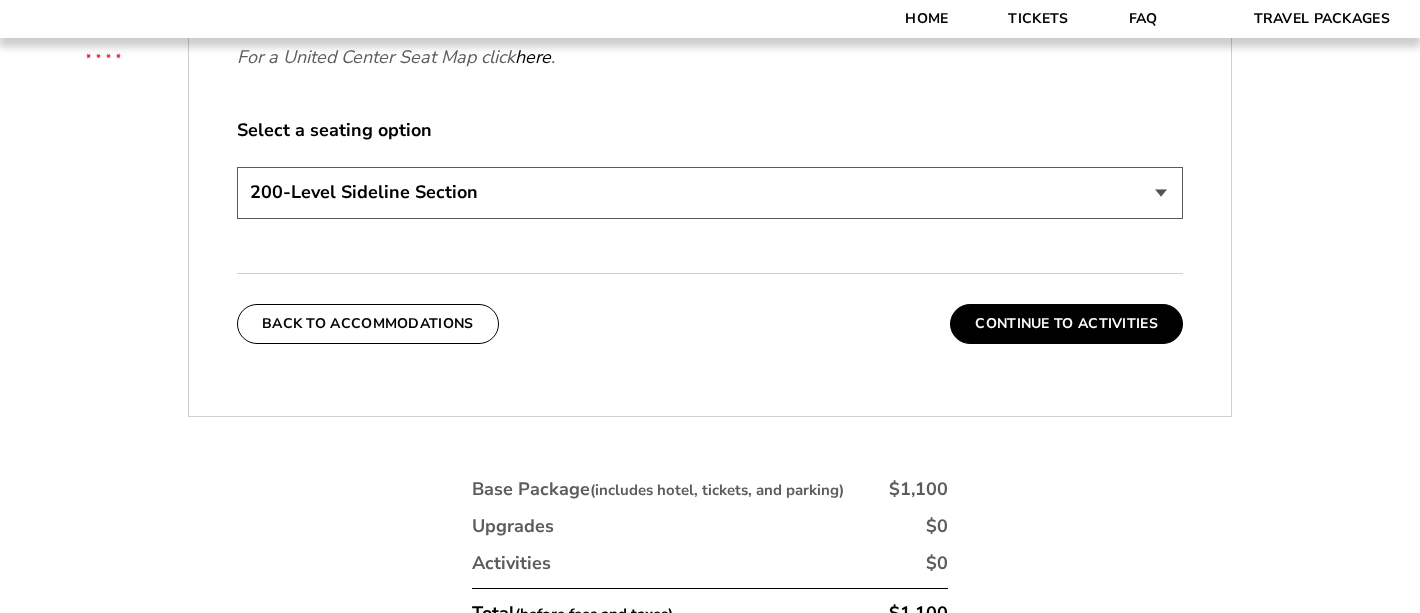 click on "200-Level Sideline Section
100-Level Corner Seat Upgrade (+$80 per person)
100-Level Midcourt Seat Upgrade (+$195 per person)" at bounding box center [710, 192] 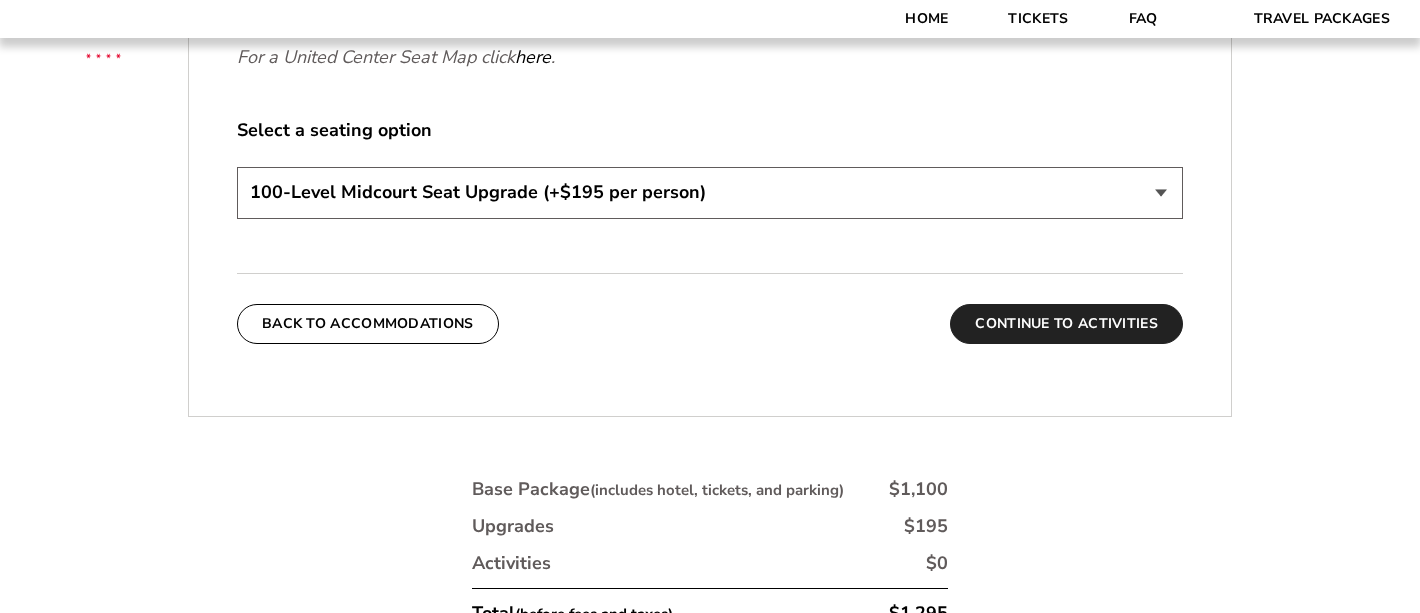 click on "Continue To Activities" at bounding box center [1066, 324] 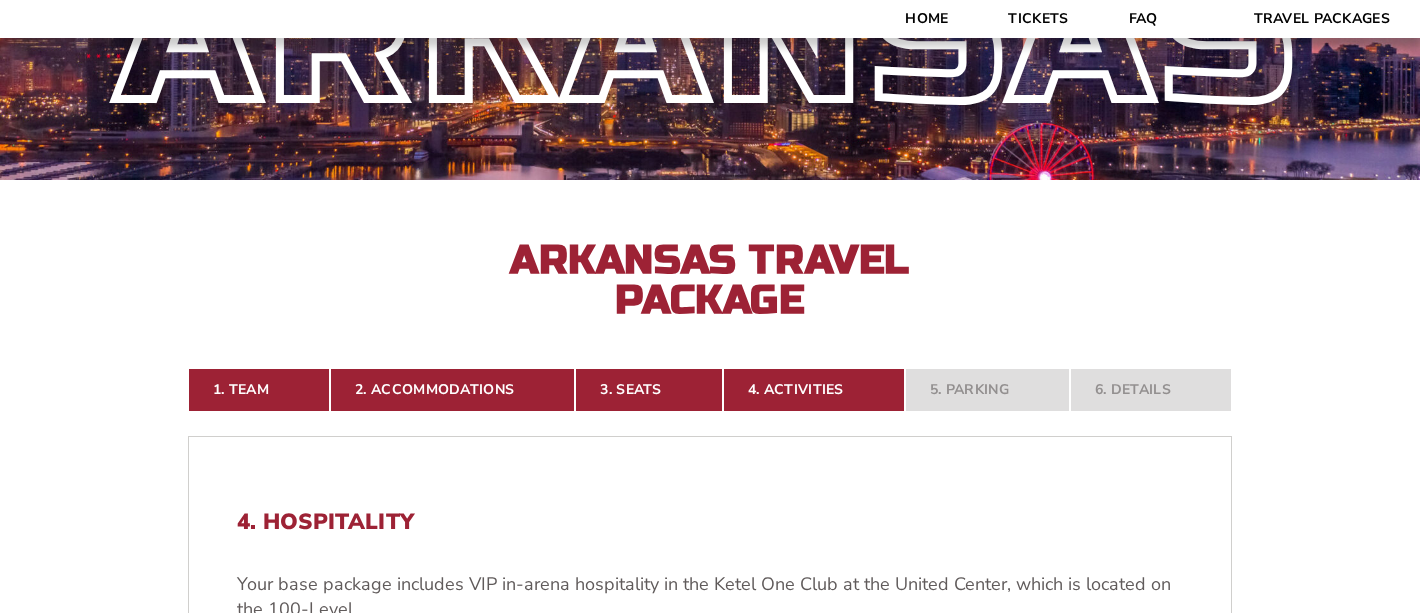 scroll, scrollTop: 173, scrollLeft: 0, axis: vertical 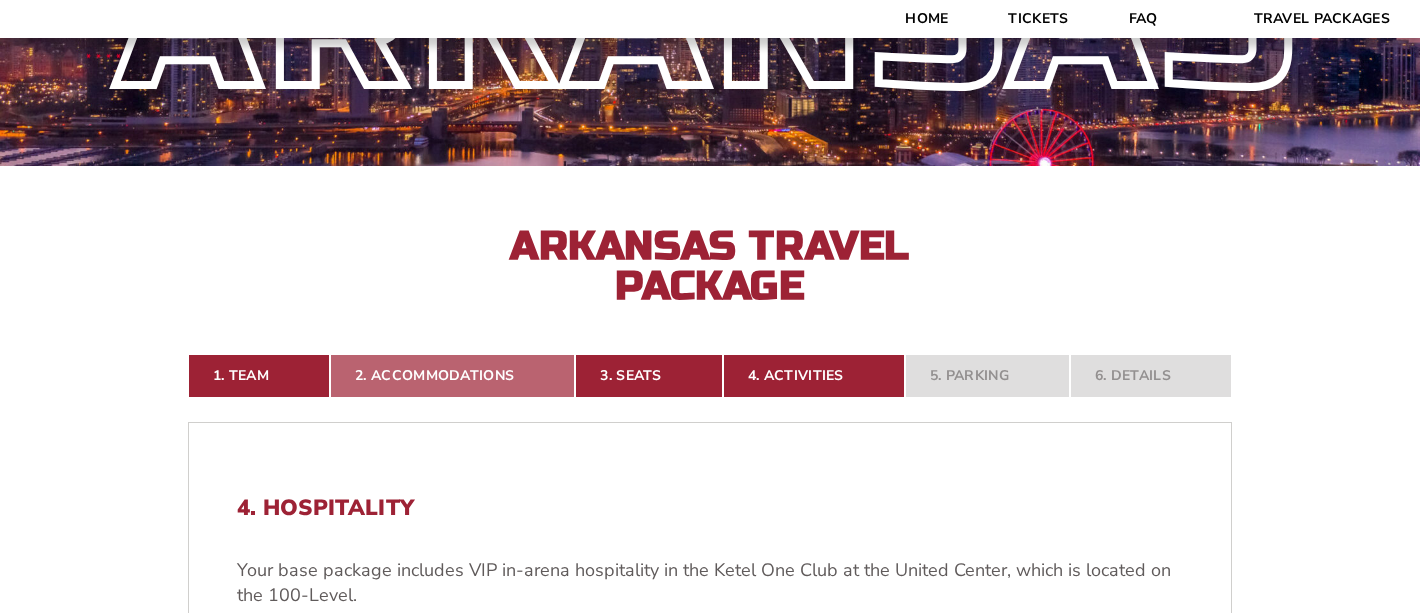 click on "2. Accommodations" at bounding box center (452, 376) 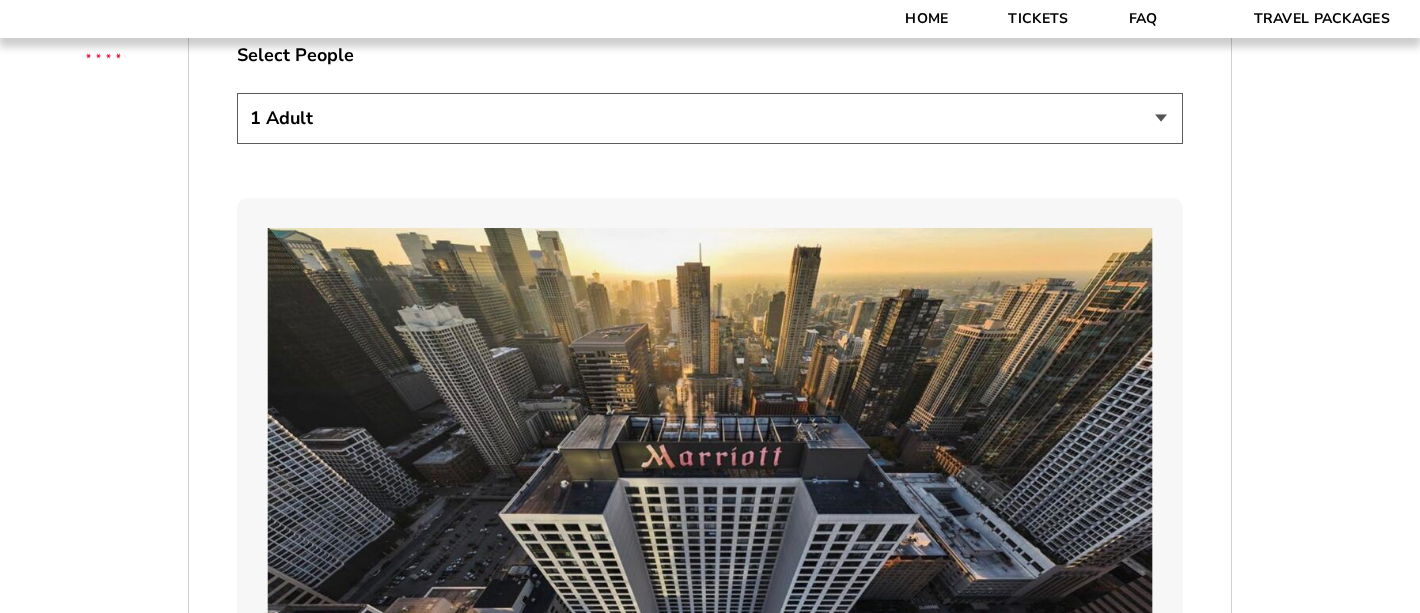 scroll, scrollTop: 1183, scrollLeft: 0, axis: vertical 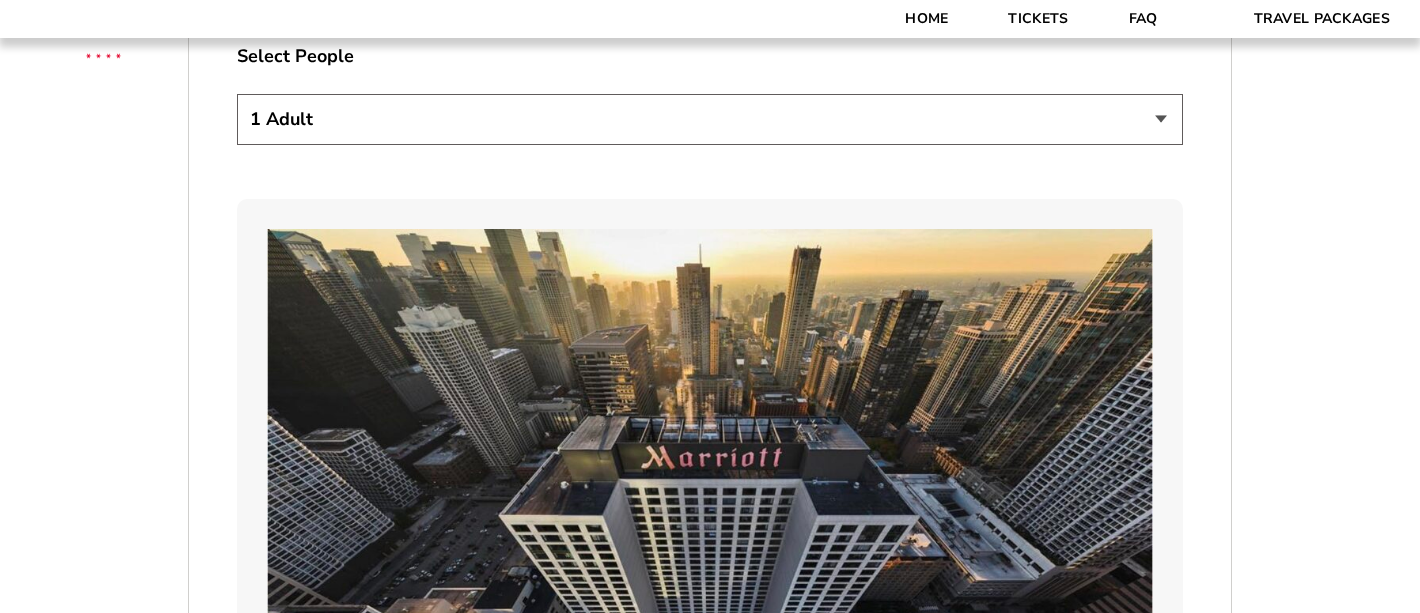 click on "1 Adult
2 Adults
3 Adults
4 Adults
2 Adults + 1 Child
2 Adults + 2 Children
2 Adults + 3 Children" at bounding box center [710, 119] 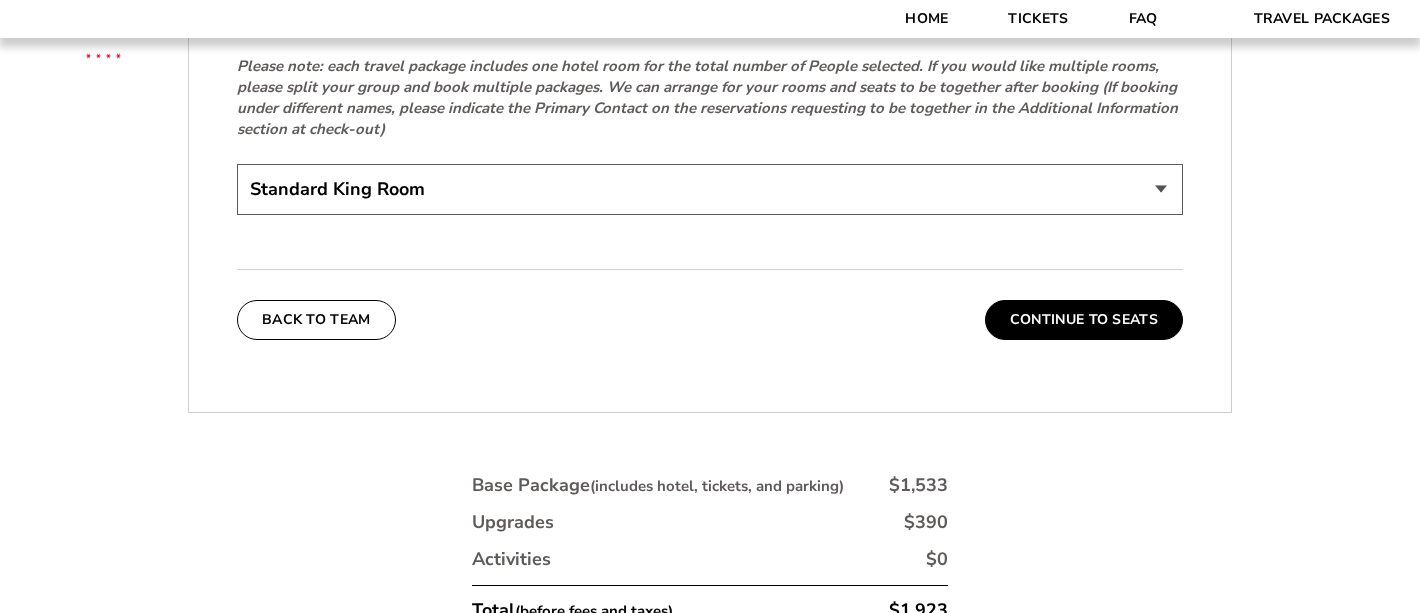 scroll, scrollTop: 4470, scrollLeft: 0, axis: vertical 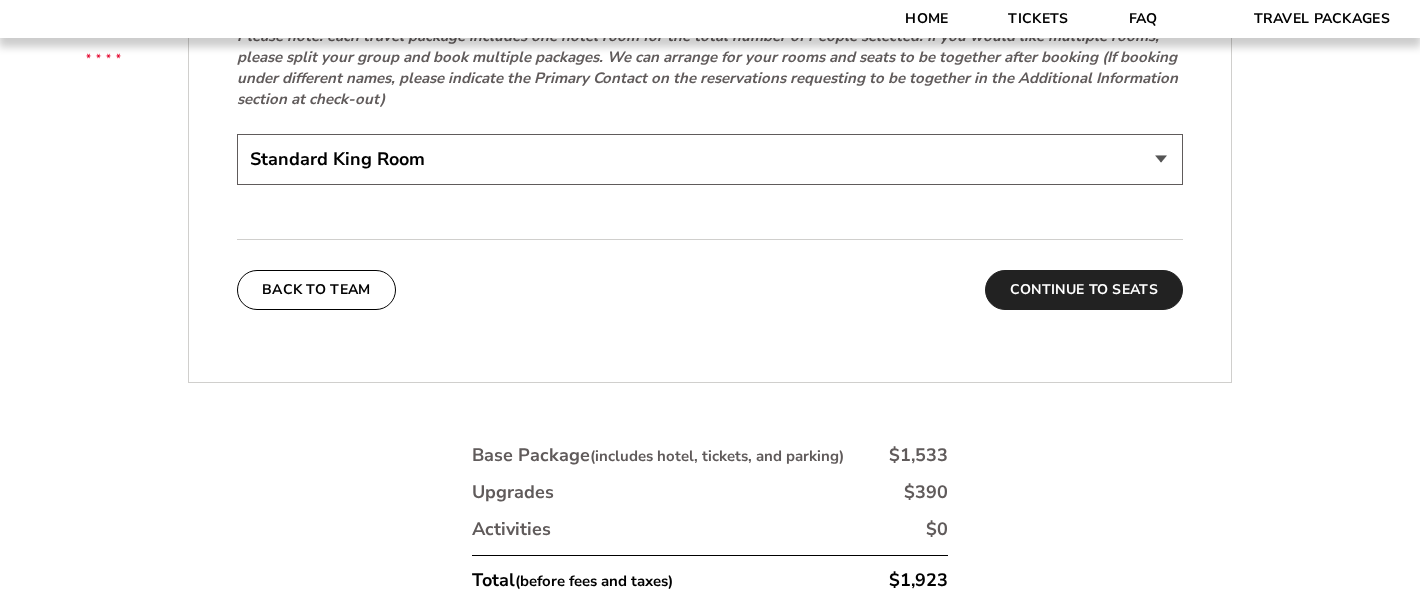 click on "Continue To Seats" at bounding box center [1084, 290] 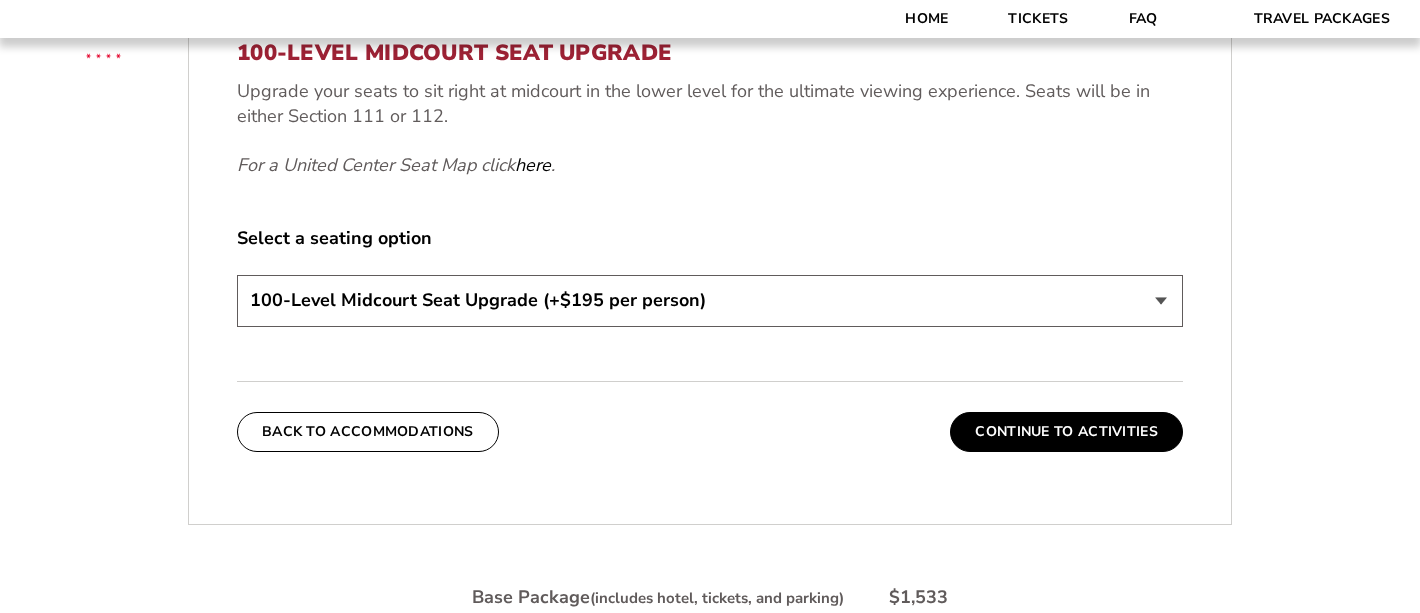 scroll, scrollTop: 939, scrollLeft: 0, axis: vertical 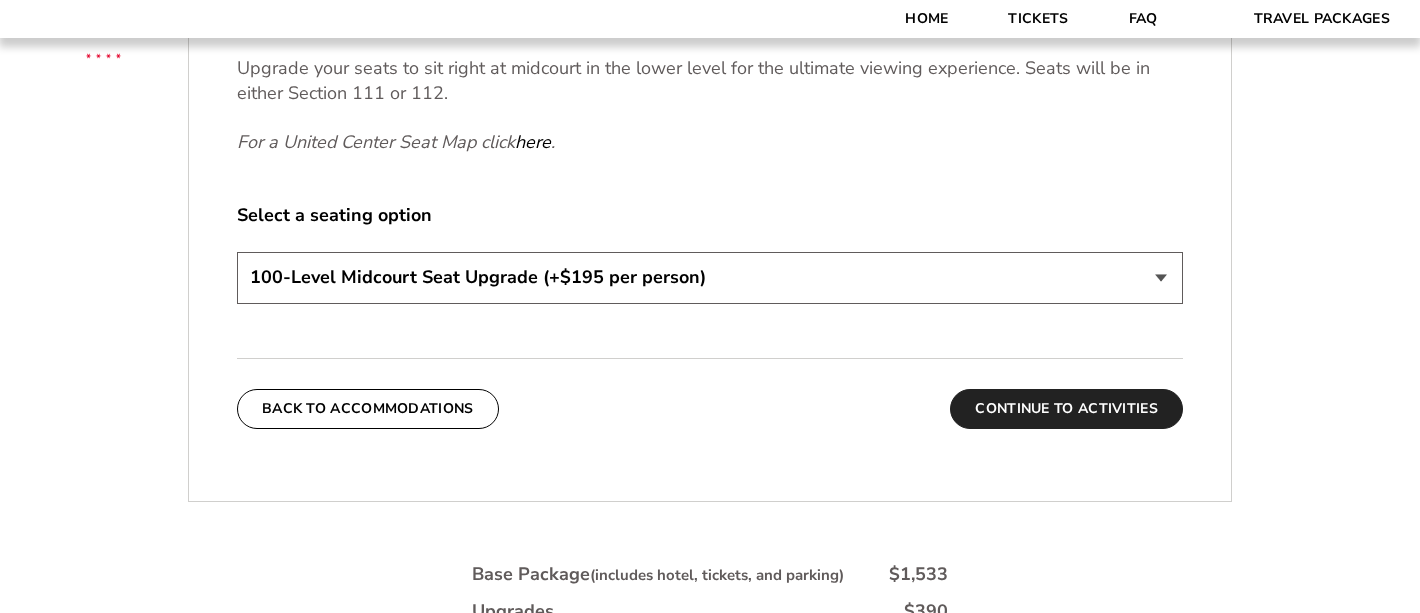 click on "Continue To Activities" at bounding box center (1066, 409) 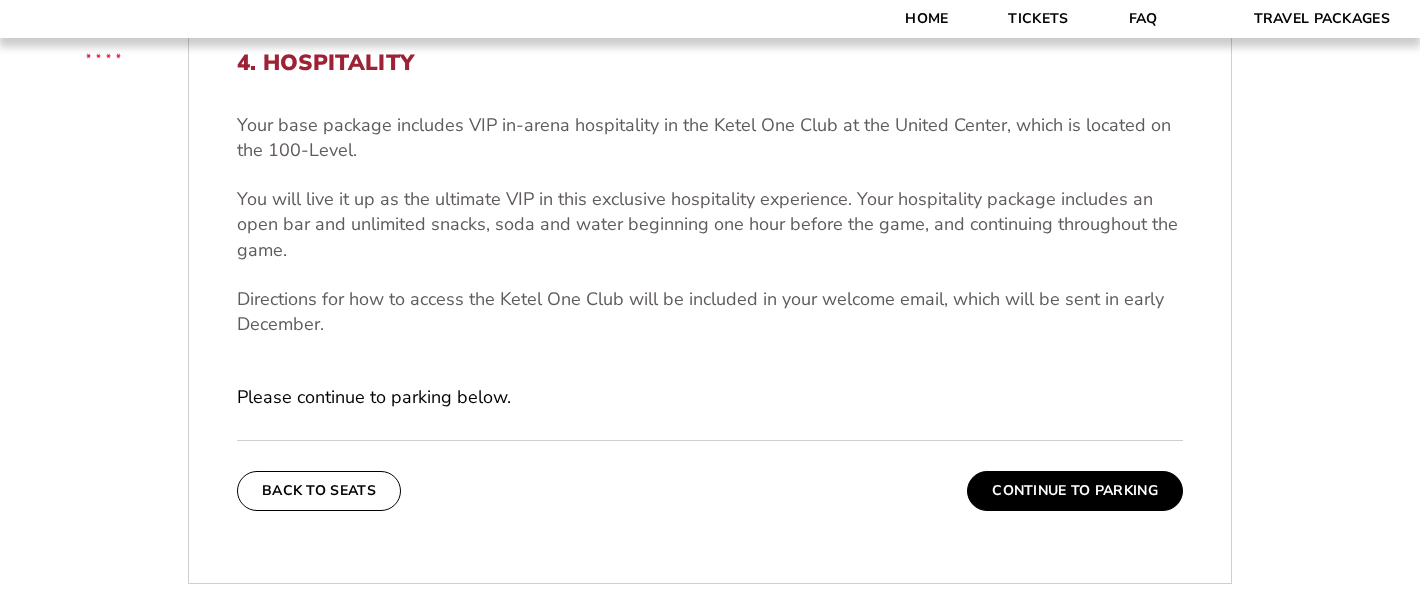 scroll, scrollTop: 614, scrollLeft: 0, axis: vertical 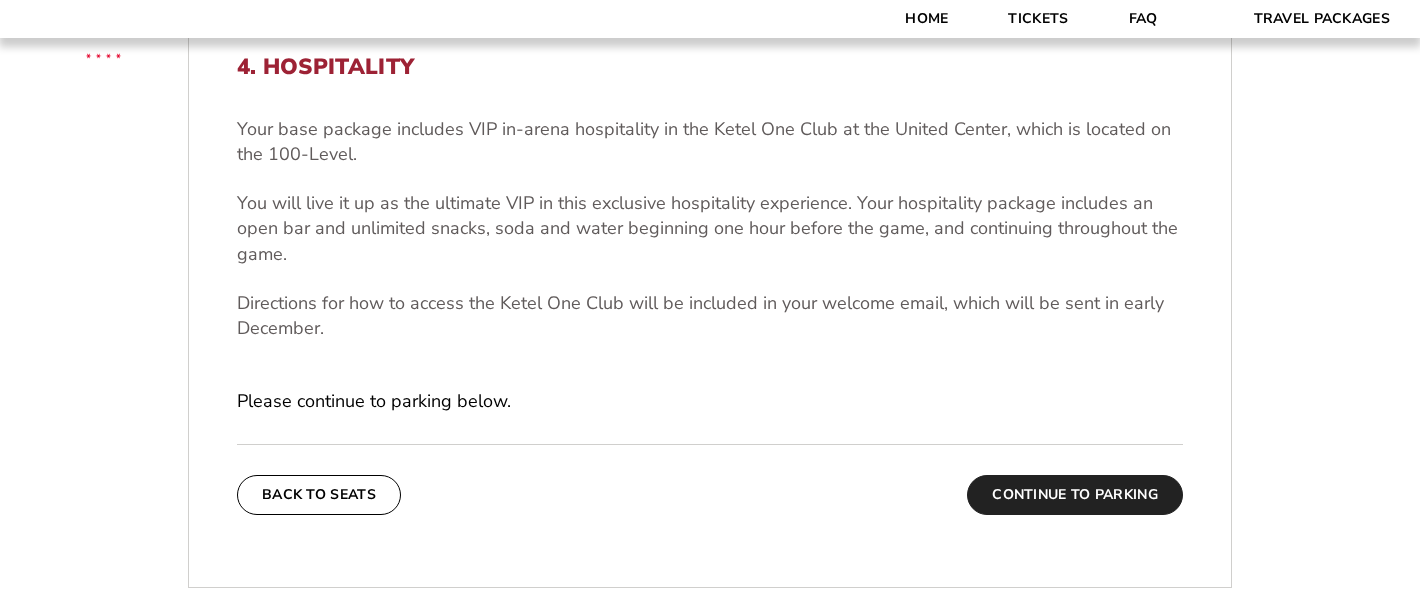 click on "Continue To Parking" at bounding box center [1075, 495] 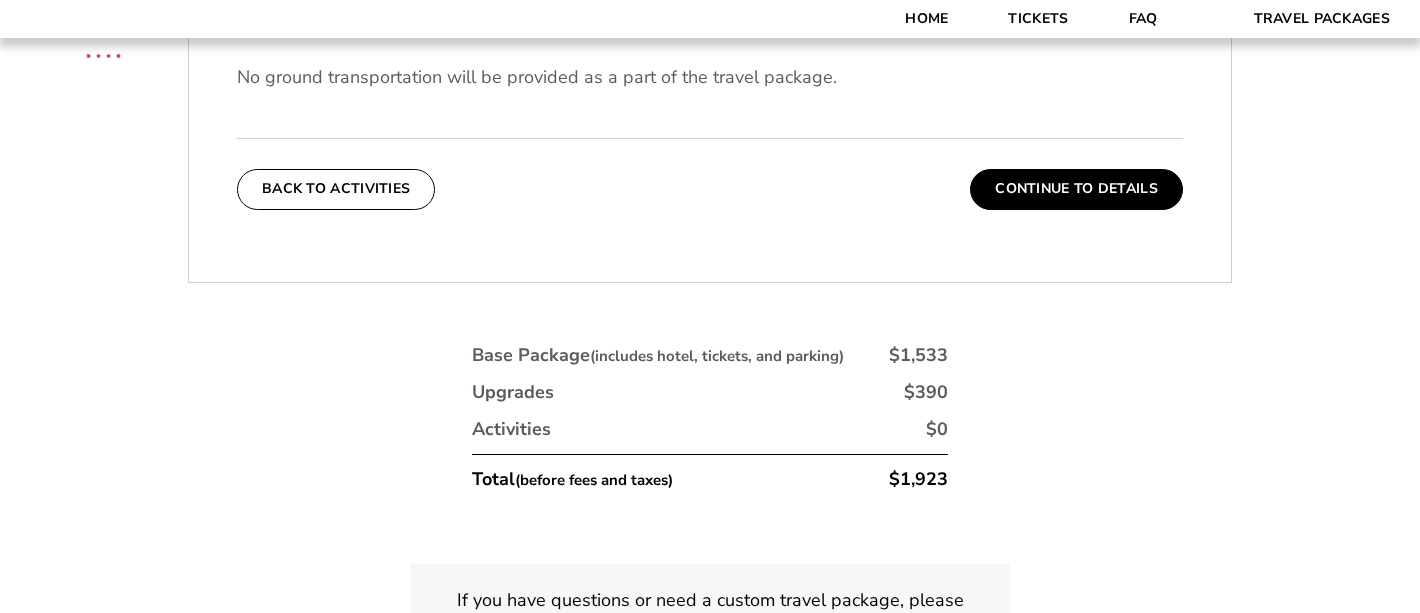 scroll, scrollTop: 796, scrollLeft: 0, axis: vertical 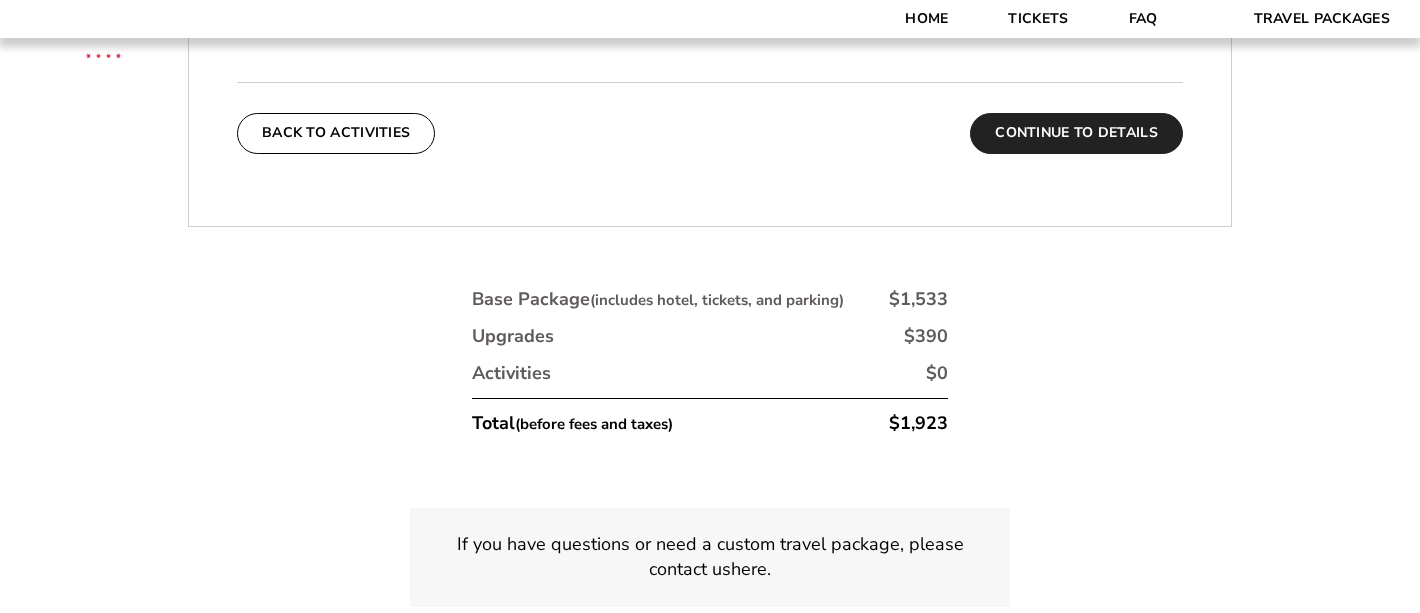 click on "Continue To Details" at bounding box center (1076, 133) 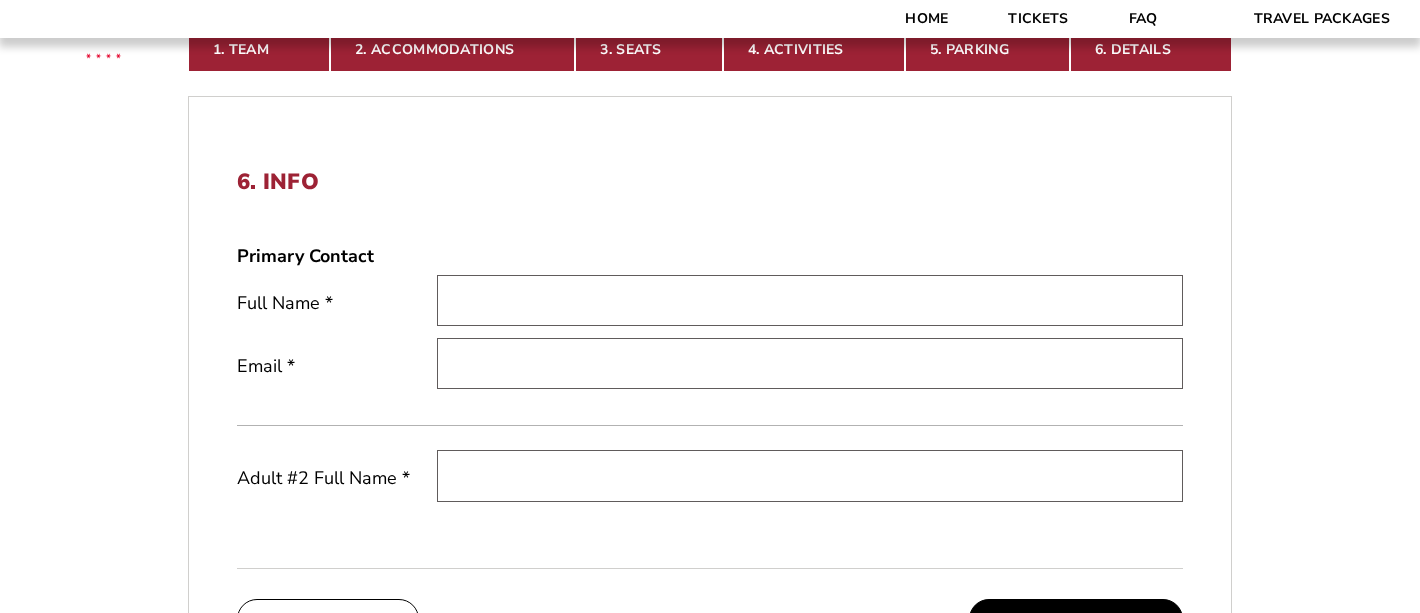 scroll, scrollTop: 498, scrollLeft: 0, axis: vertical 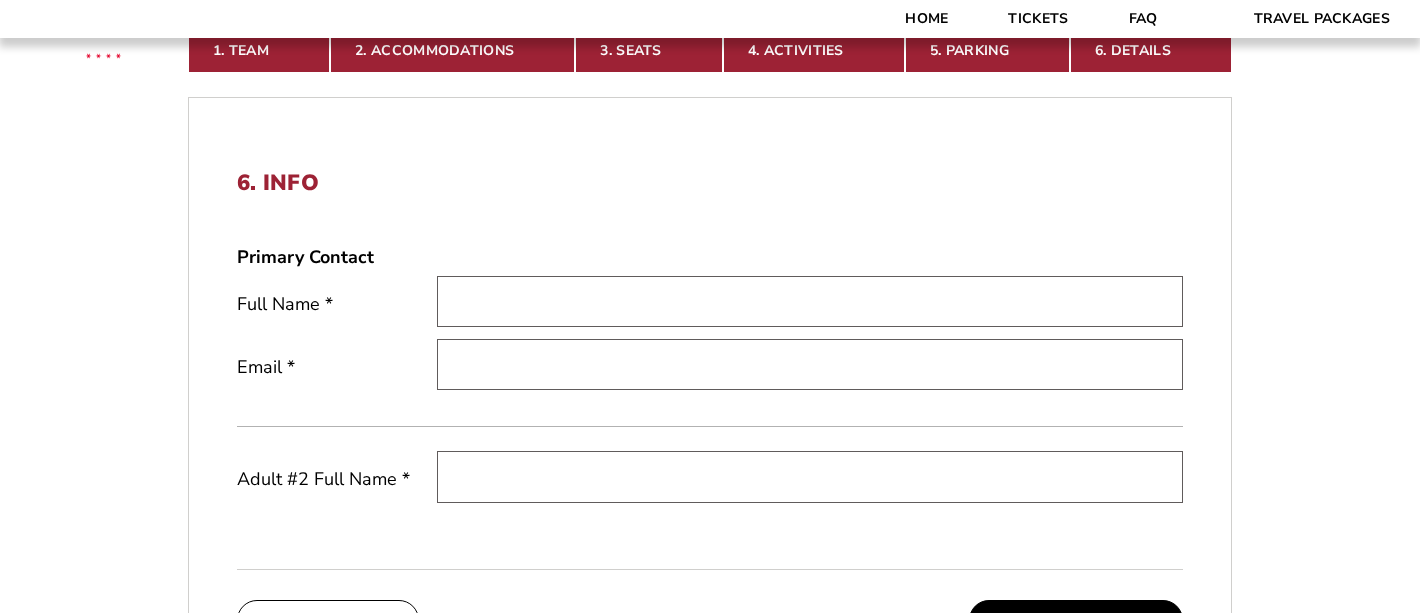 click at bounding box center [810, 301] 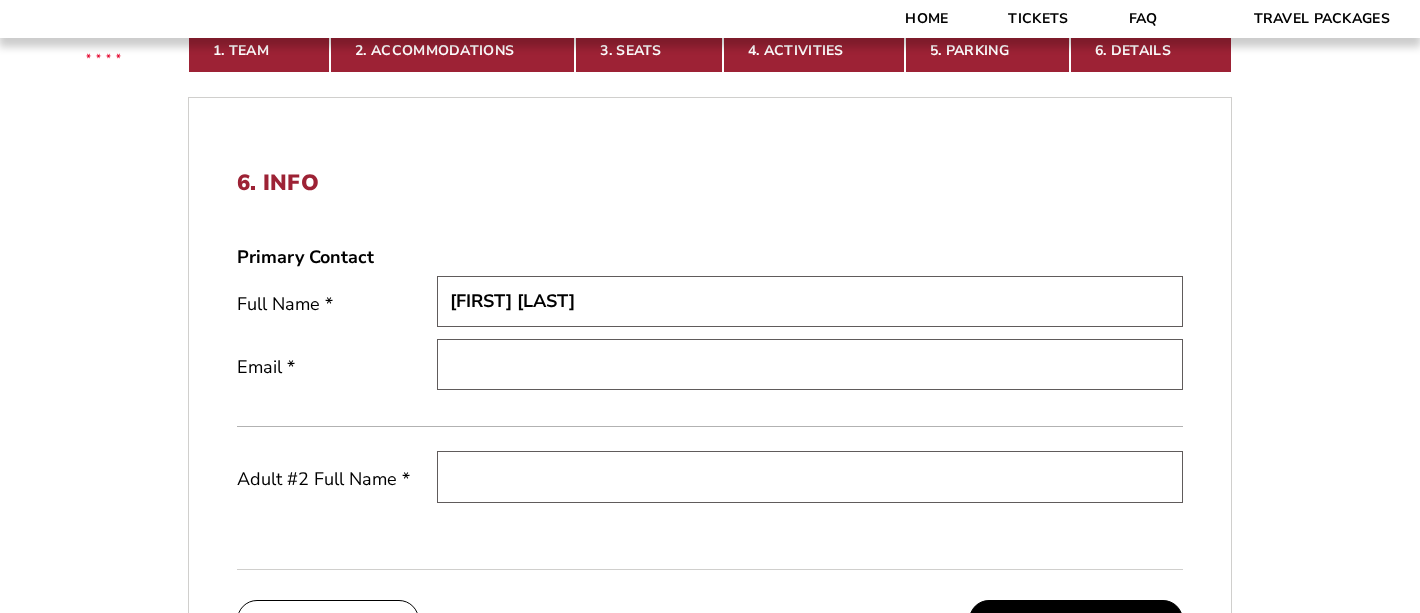 click at bounding box center (810, 364) 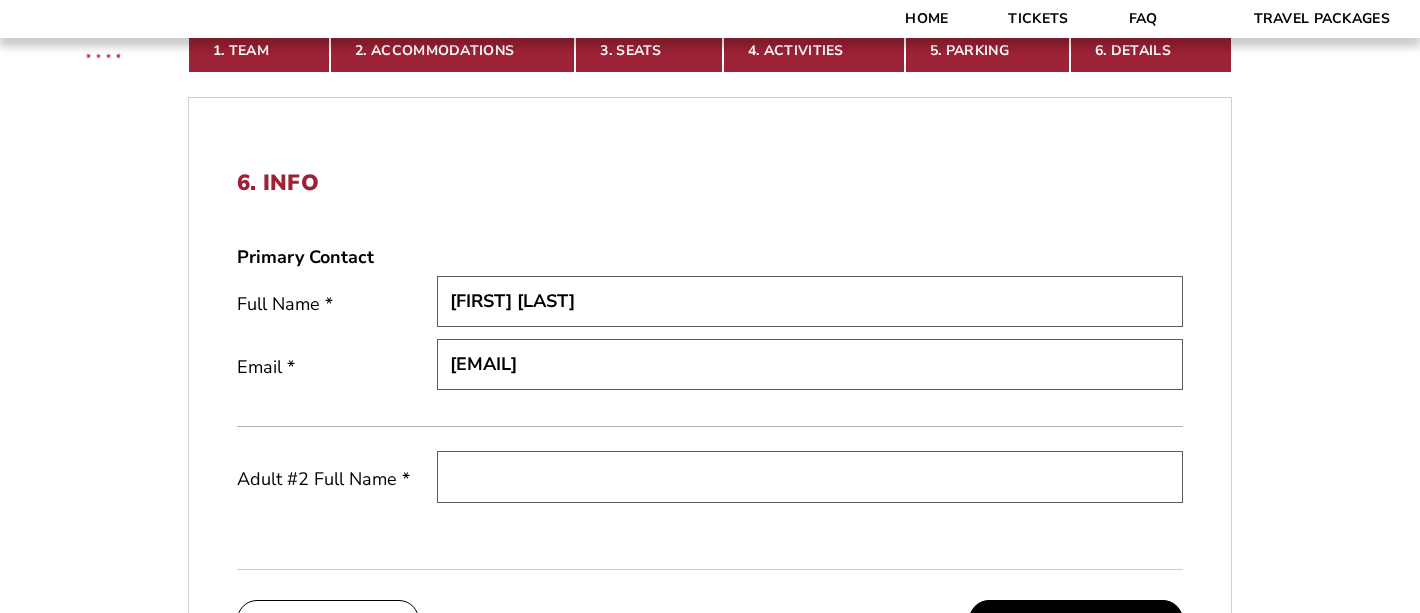 type on "learacarmical@yahoo.com" 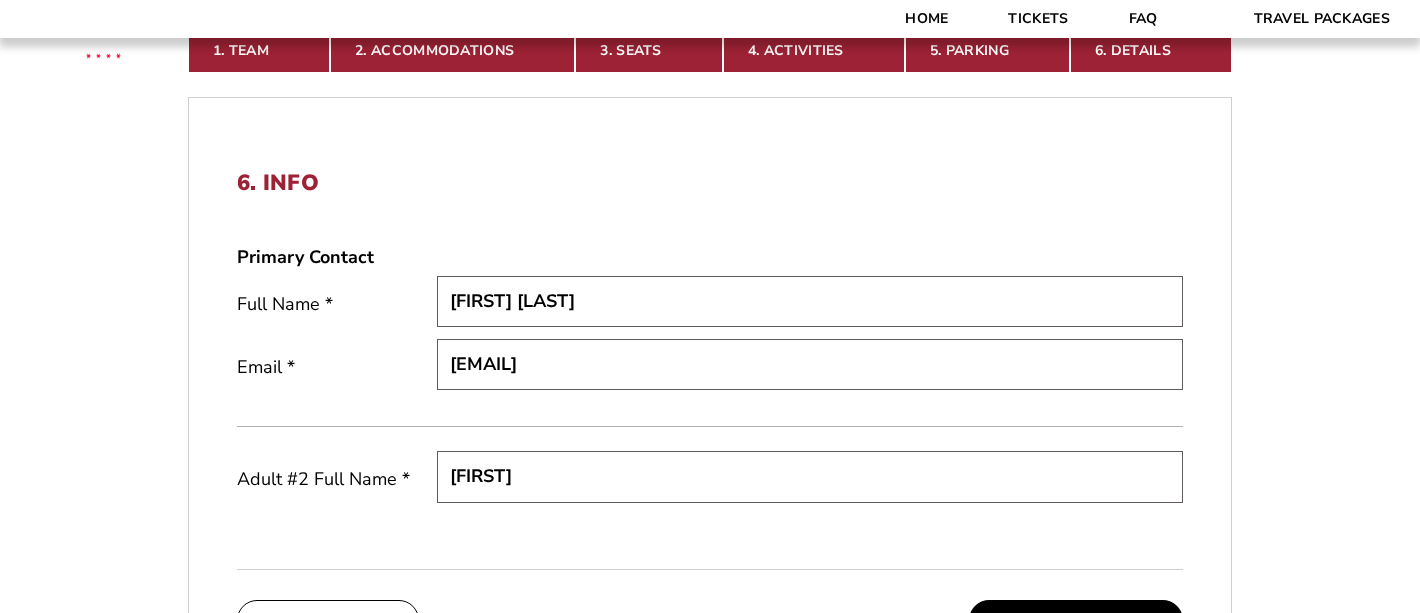 type on "Donny Carmical" 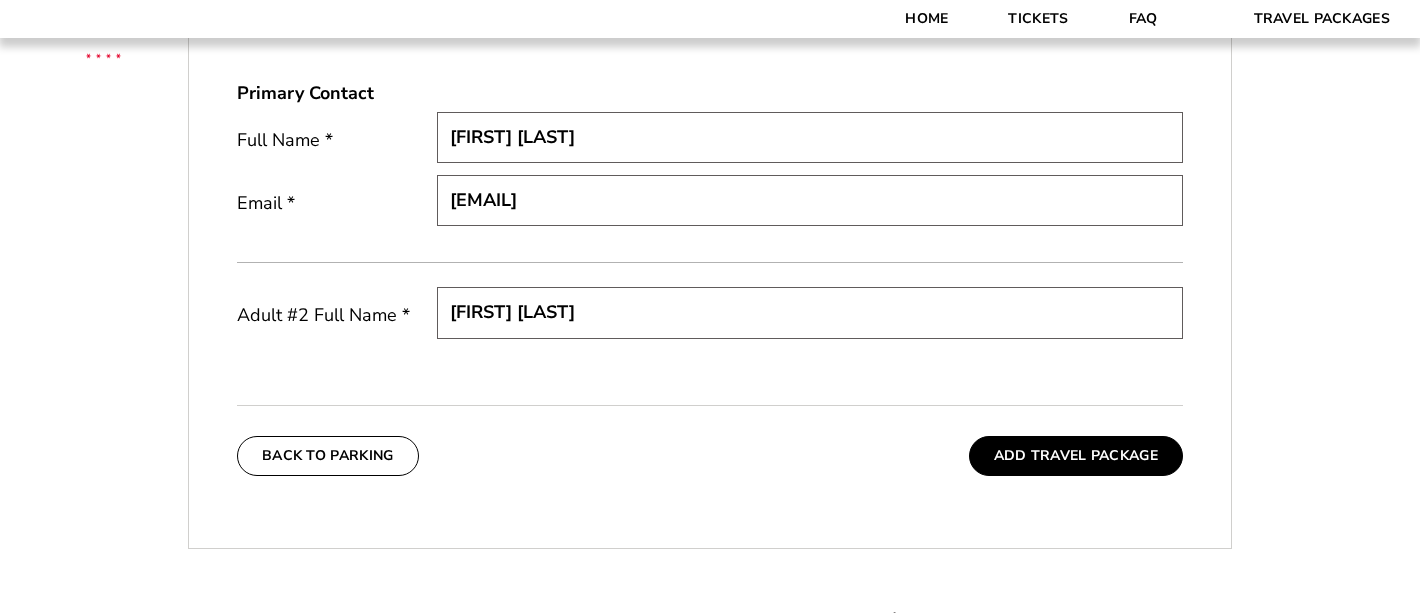scroll, scrollTop: 707, scrollLeft: 0, axis: vertical 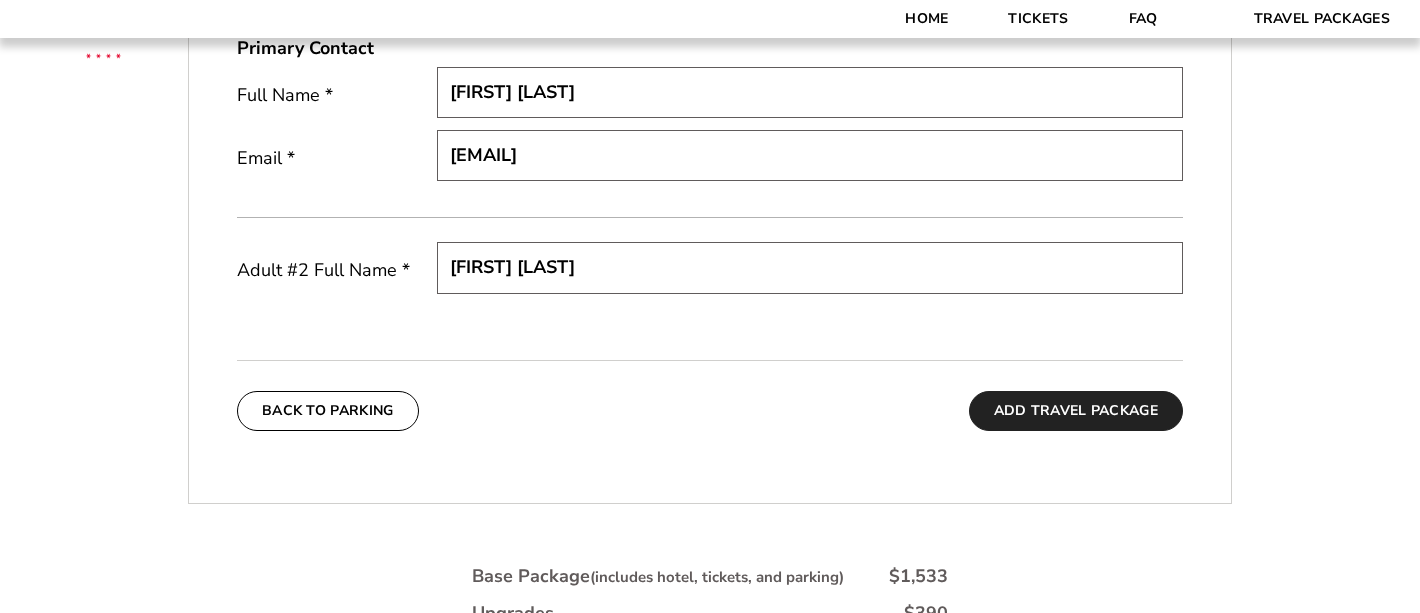 click on "Add Travel Package" at bounding box center (1076, 411) 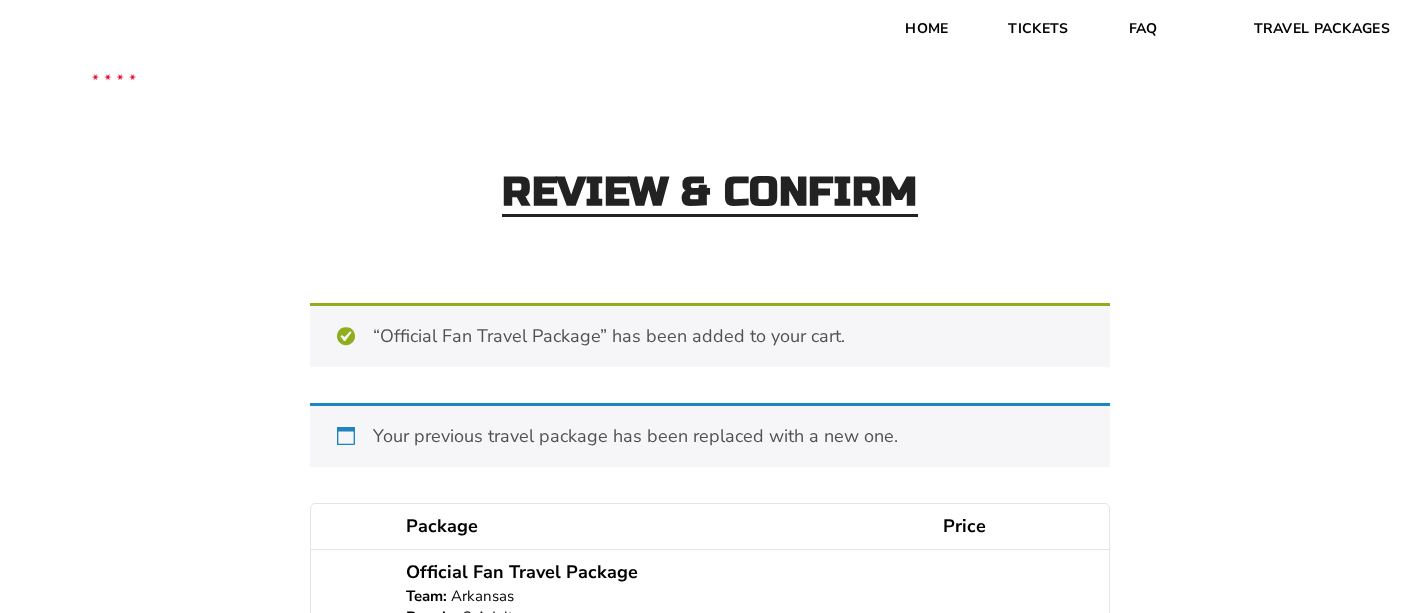 scroll, scrollTop: 0, scrollLeft: 0, axis: both 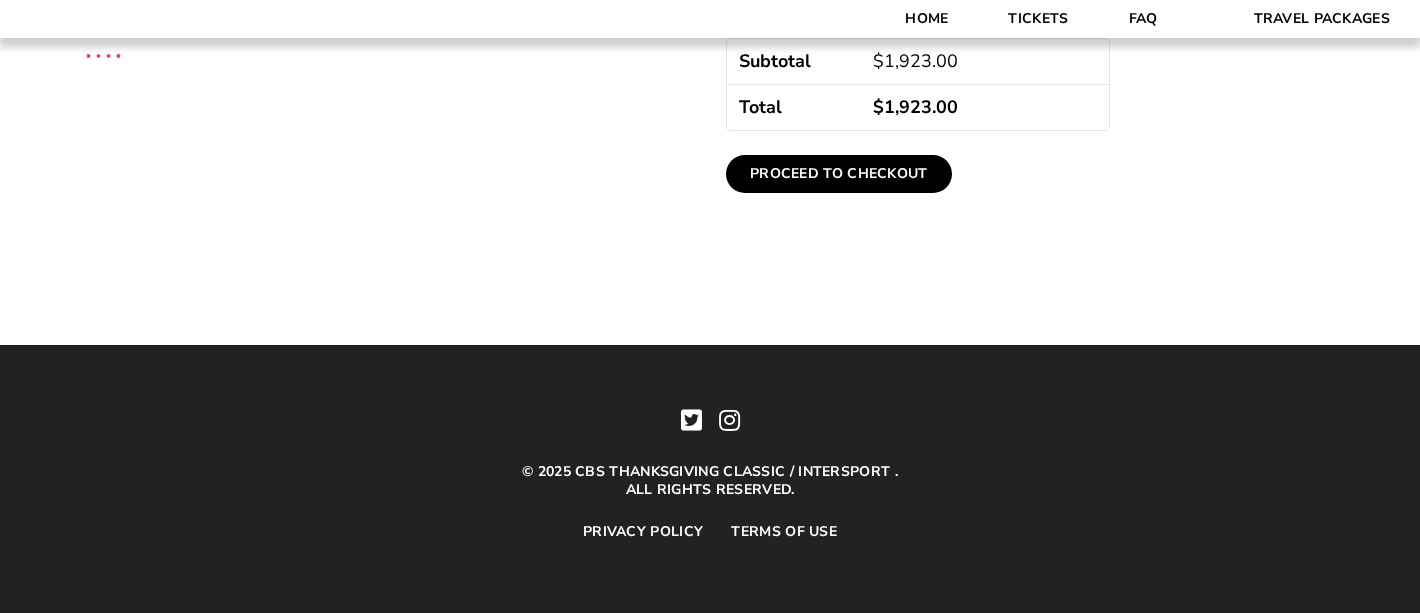 click on "Proceed to checkout" at bounding box center (839, 174) 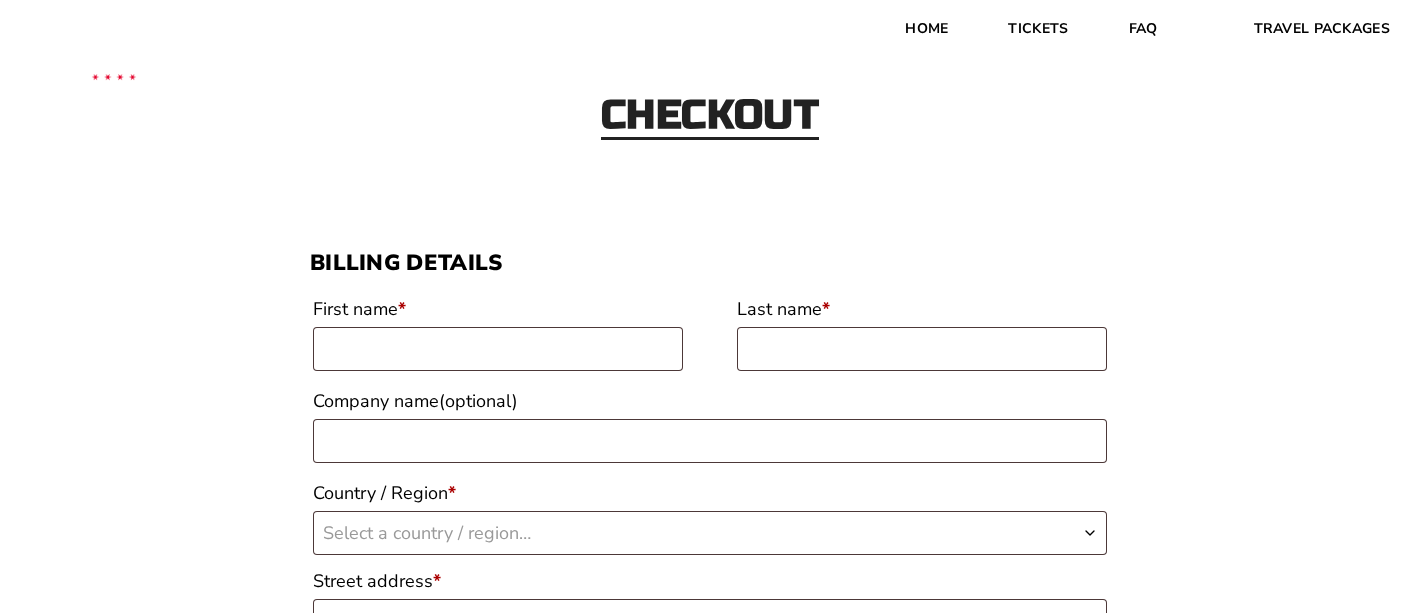 scroll, scrollTop: 84, scrollLeft: 0, axis: vertical 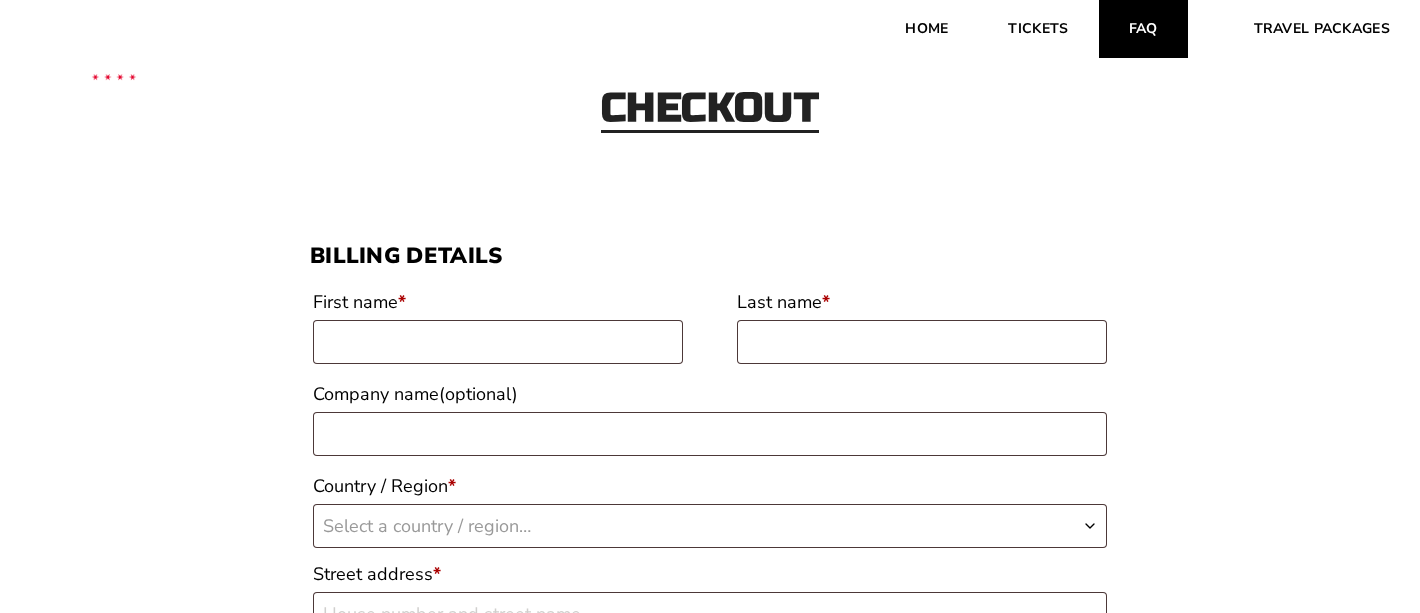 click on "FAQ" at bounding box center (1143, 29) 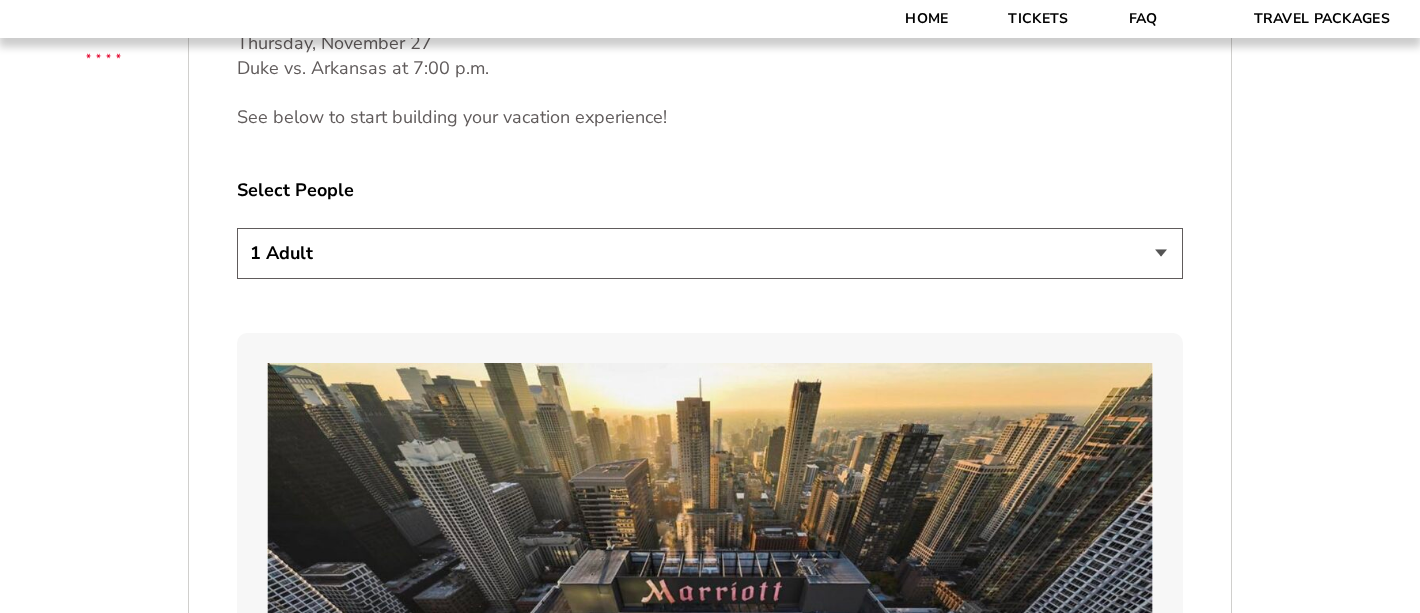 scroll, scrollTop: 1057, scrollLeft: 0, axis: vertical 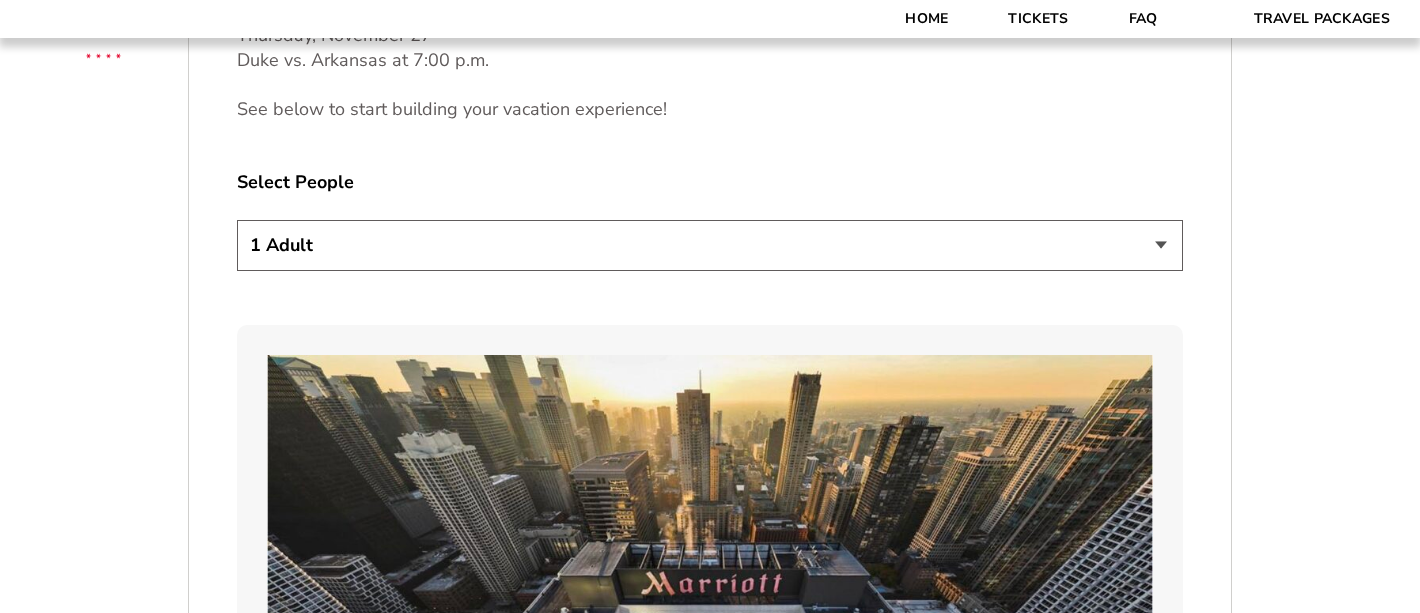 click on "1 Adult
2 Adults
3 Adults
4 Adults
2 Adults + 1 Child
2 Adults + 2 Children
2 Adults + 3 Children" at bounding box center (710, 245) 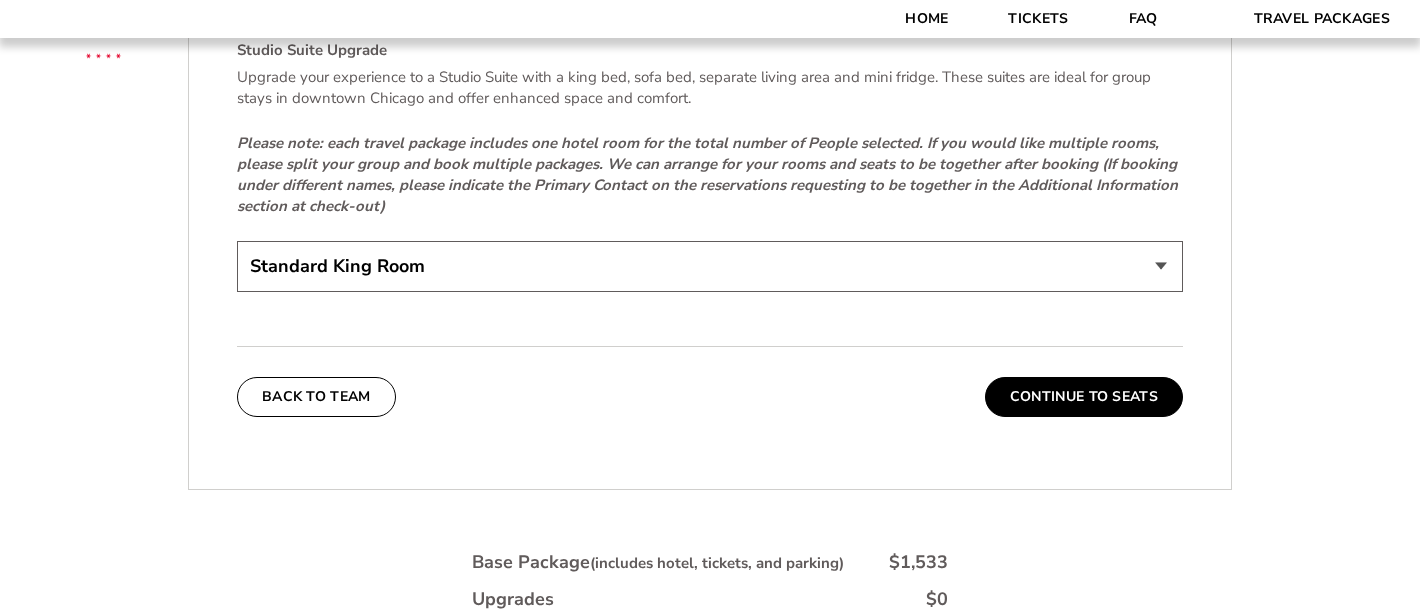 scroll, scrollTop: 4368, scrollLeft: 0, axis: vertical 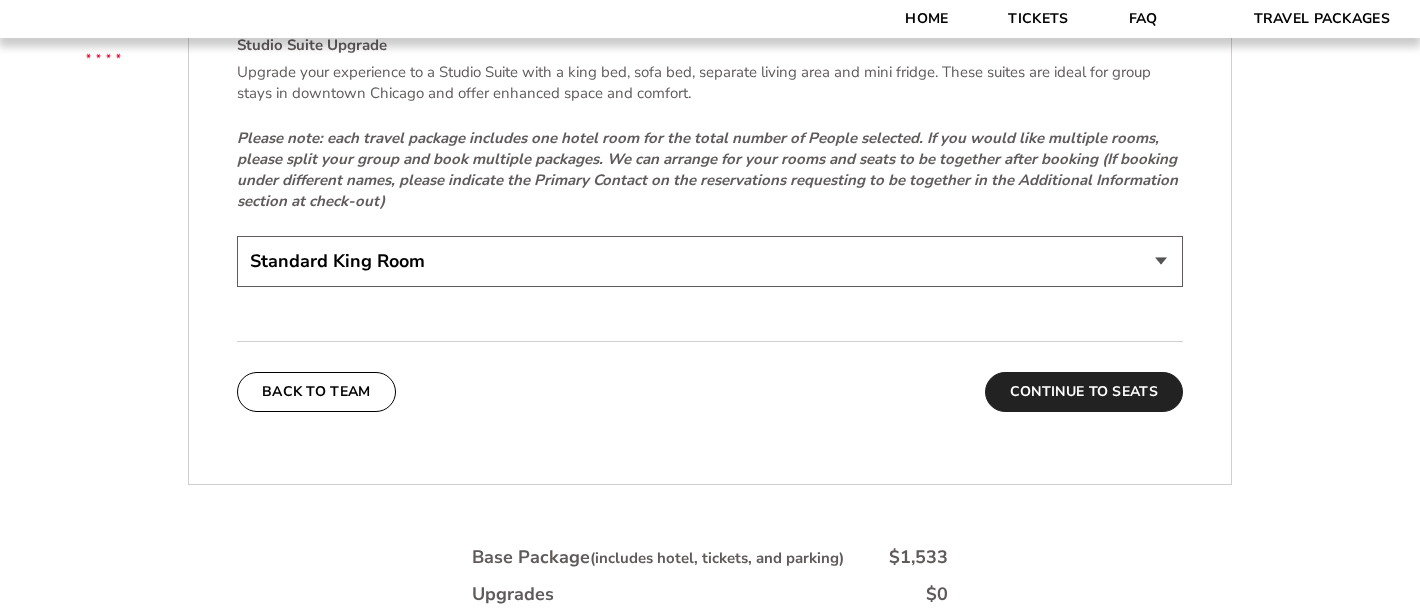 click on "Continue To Seats" at bounding box center (1084, 392) 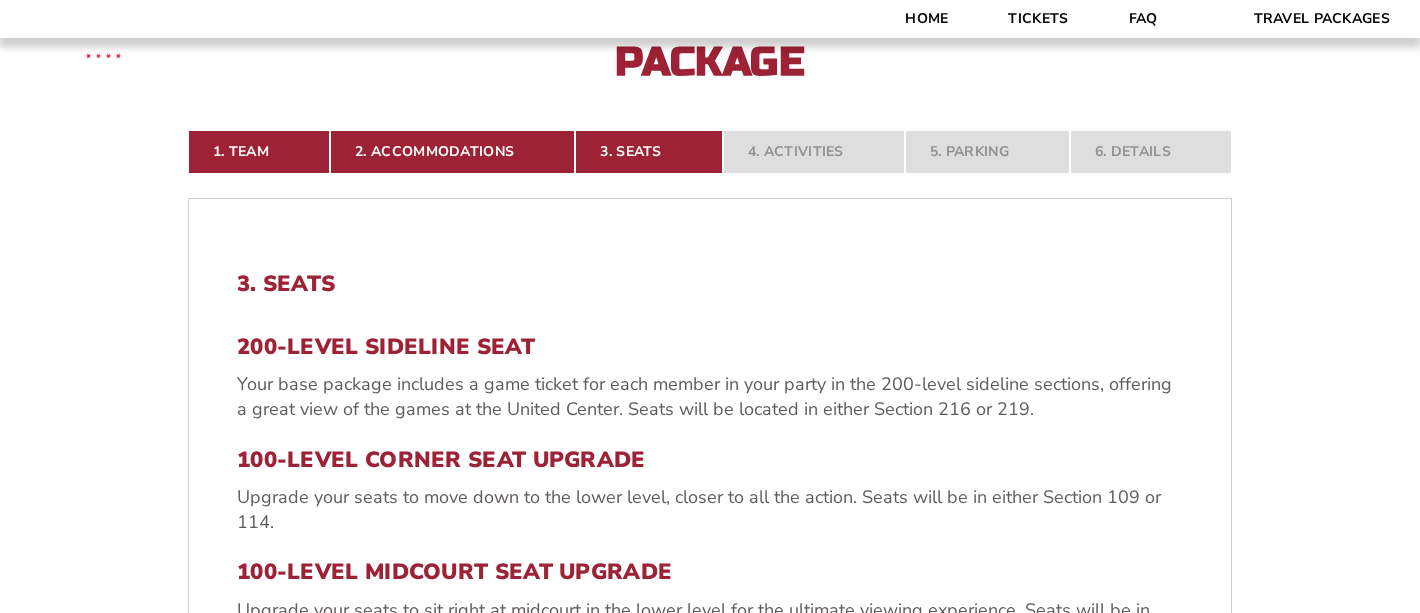 scroll, scrollTop: 0, scrollLeft: 0, axis: both 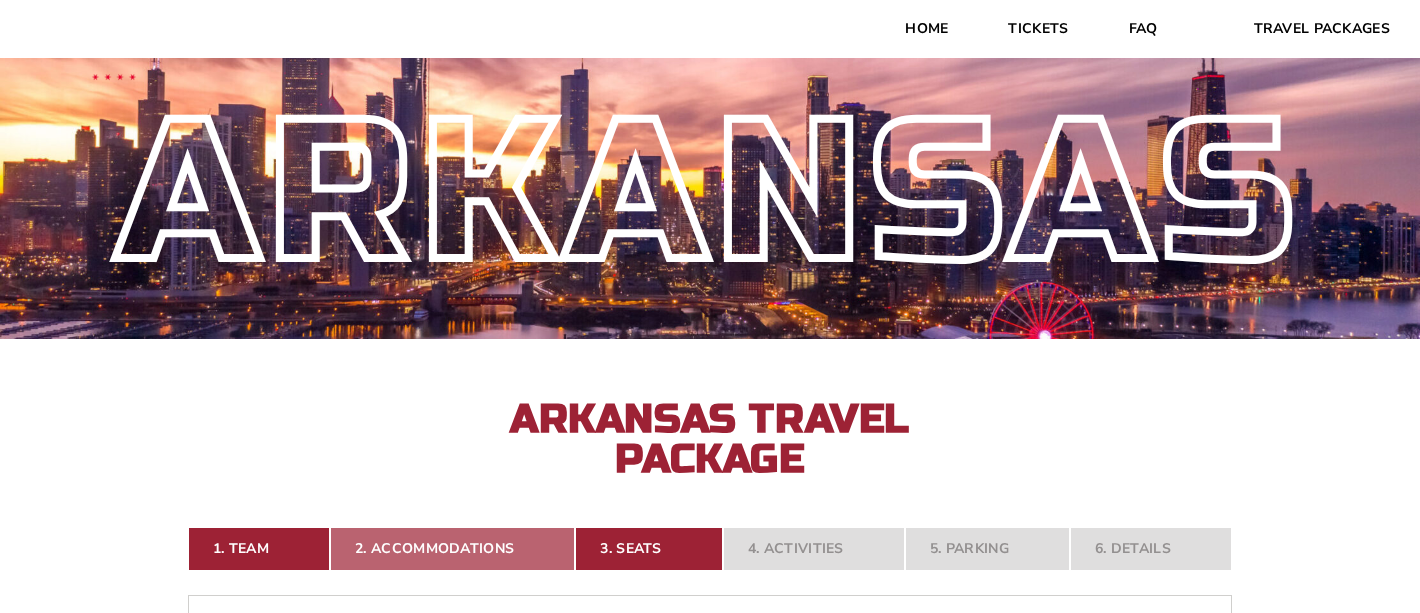 click on "2. Accommodations" at bounding box center (452, 549) 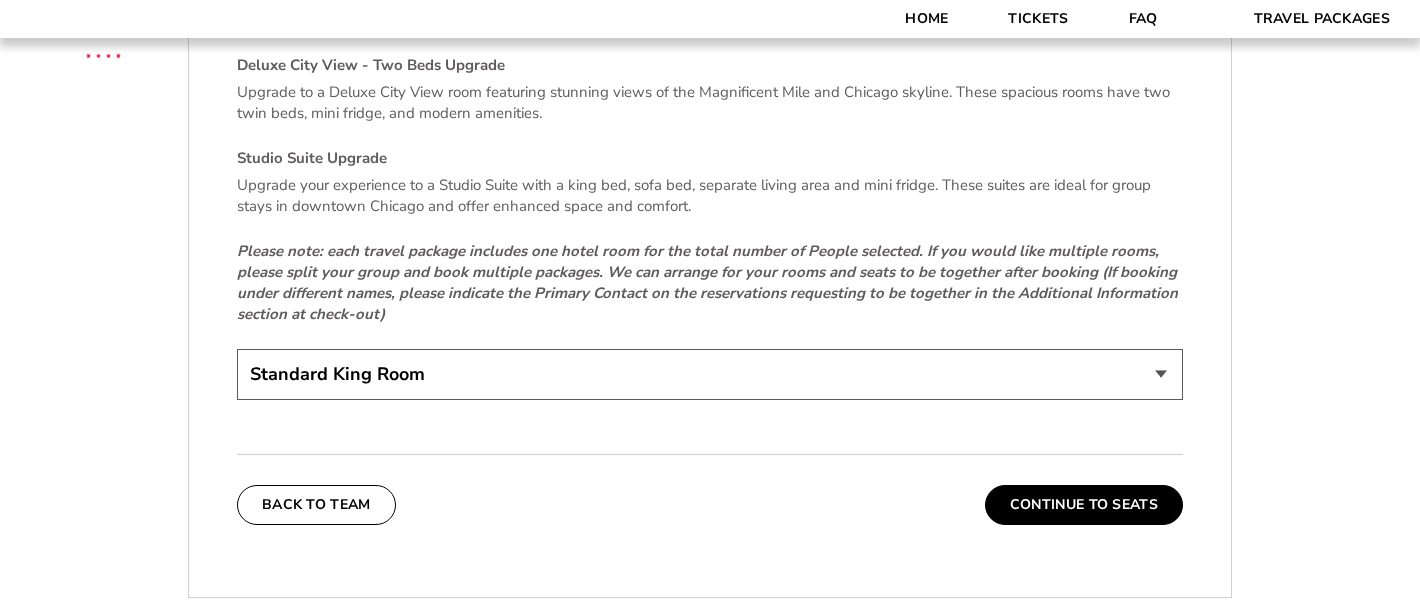 scroll, scrollTop: 4325, scrollLeft: 0, axis: vertical 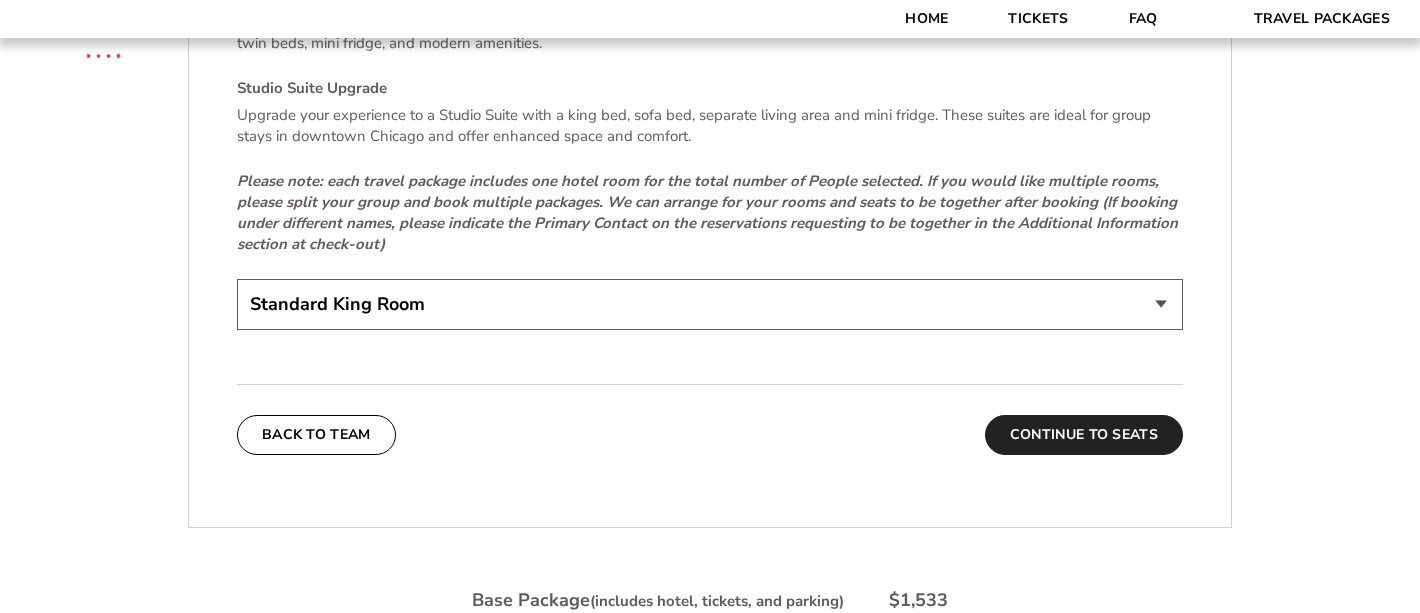 click on "Continue To Seats" at bounding box center [1084, 435] 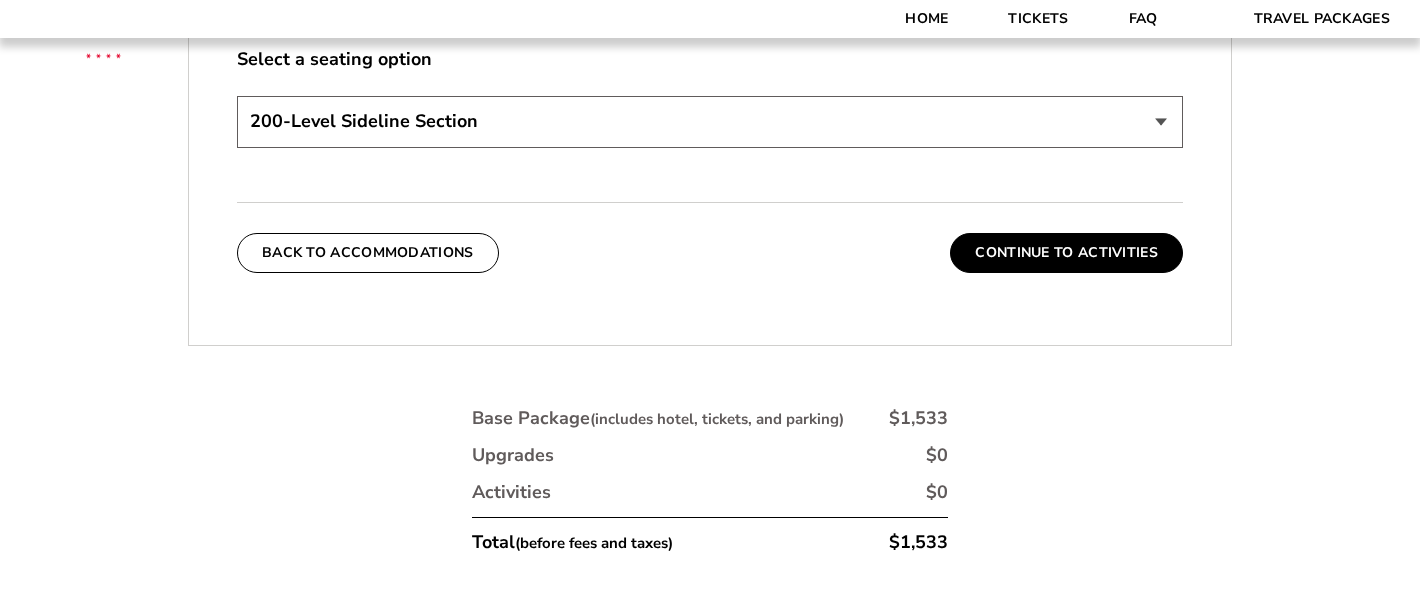 scroll, scrollTop: 1096, scrollLeft: 0, axis: vertical 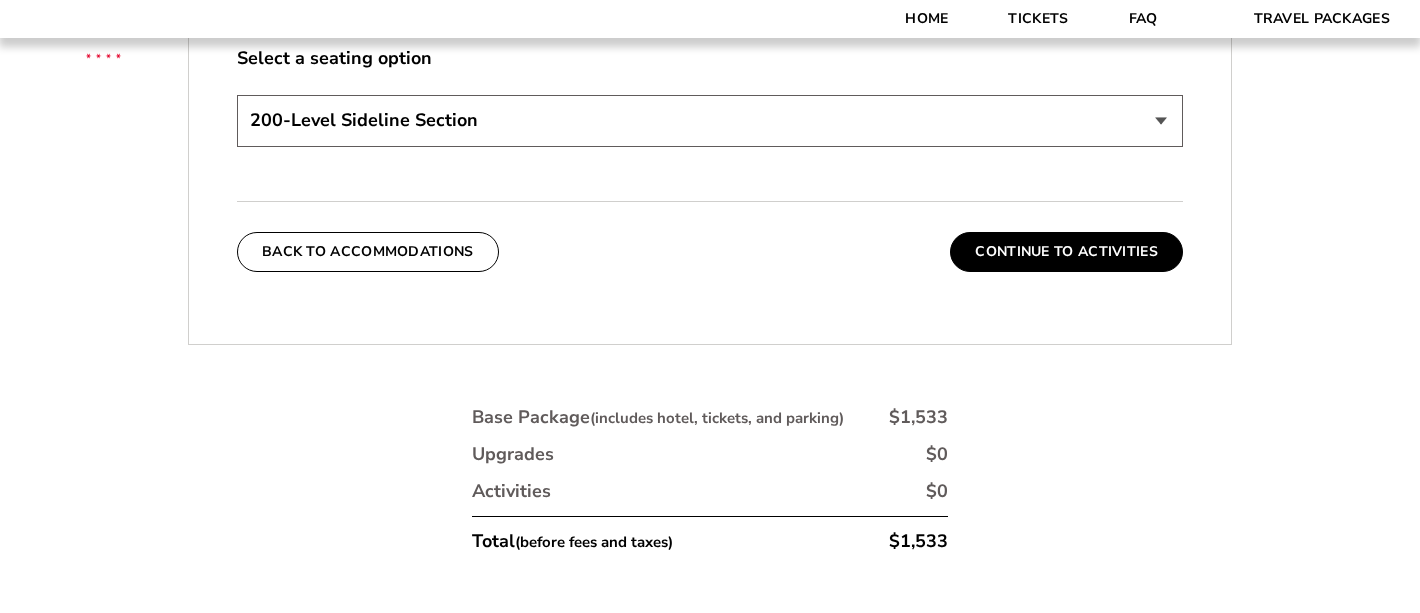 click on "200-Level Sideline Section
100-Level Corner Seat Upgrade (+$80 per person)
100-Level Midcourt Seat Upgrade (+$195 per person)" at bounding box center (710, 120) 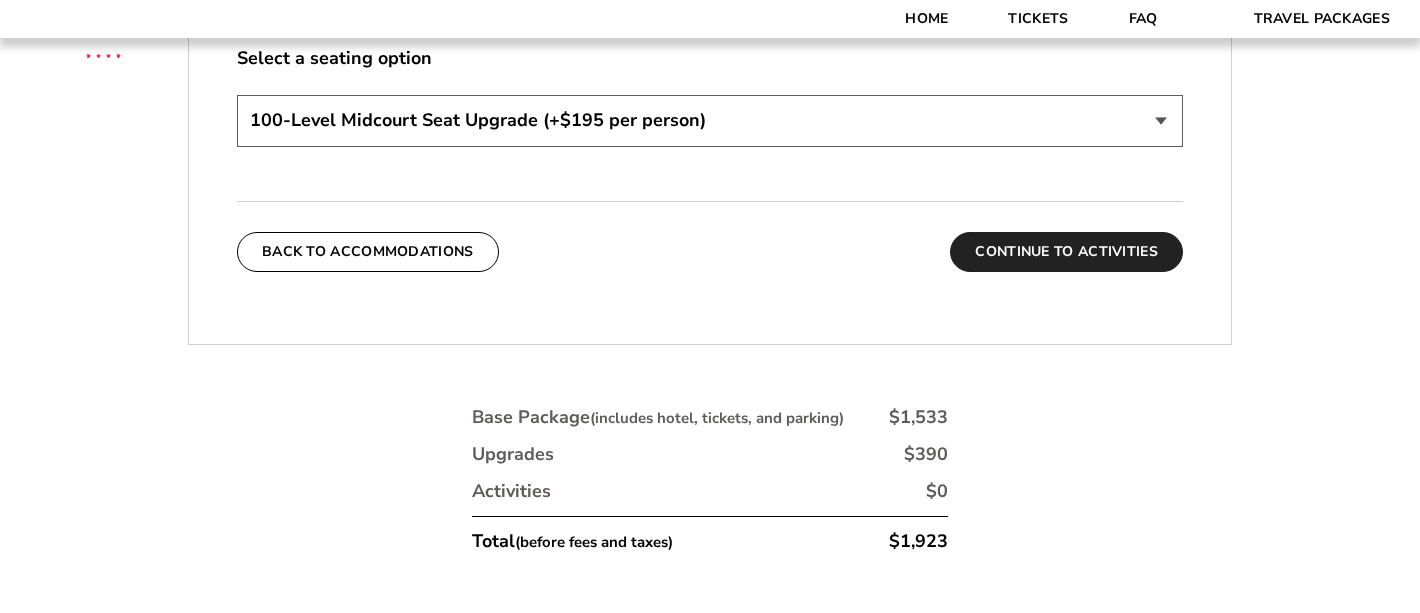 click on "Continue To Activities" at bounding box center [1066, 252] 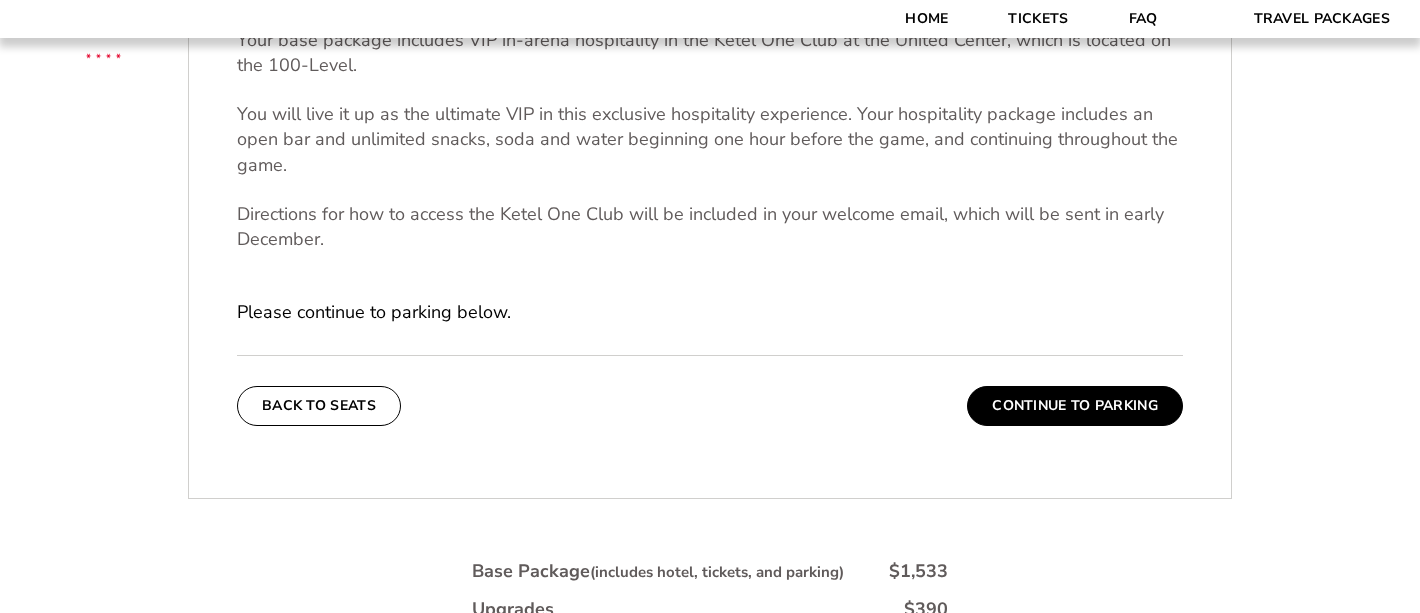 scroll, scrollTop: 710, scrollLeft: 0, axis: vertical 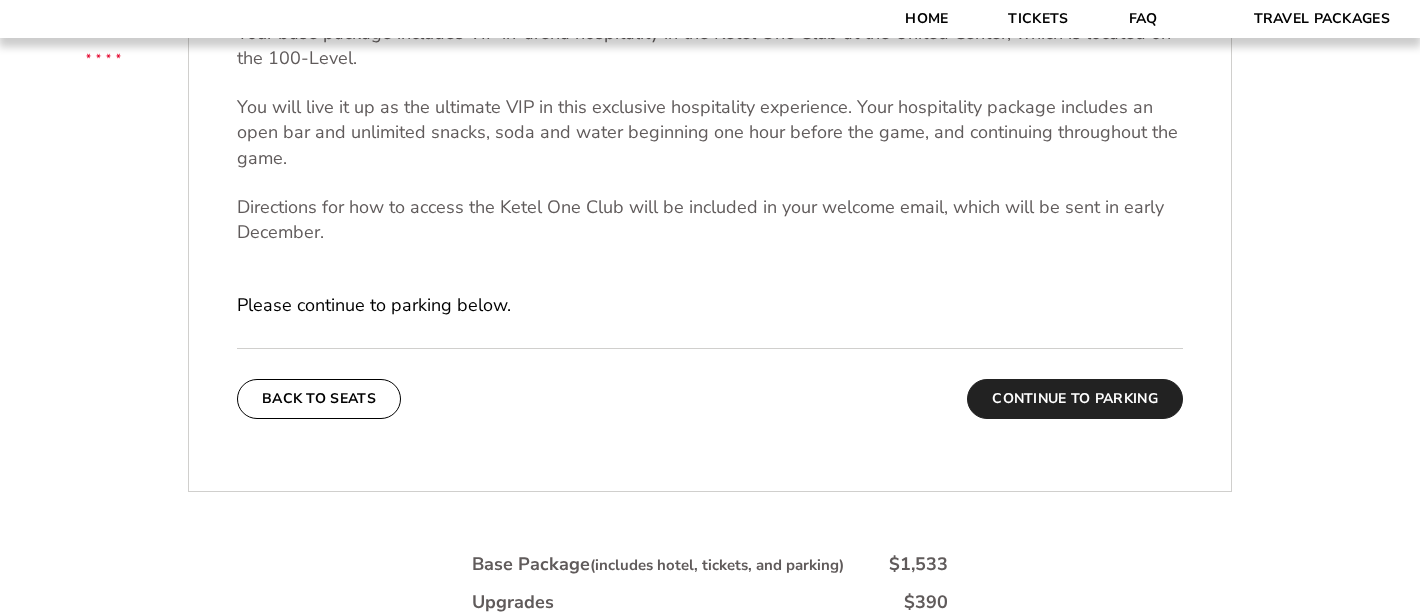 click on "Continue To Parking" at bounding box center [1075, 399] 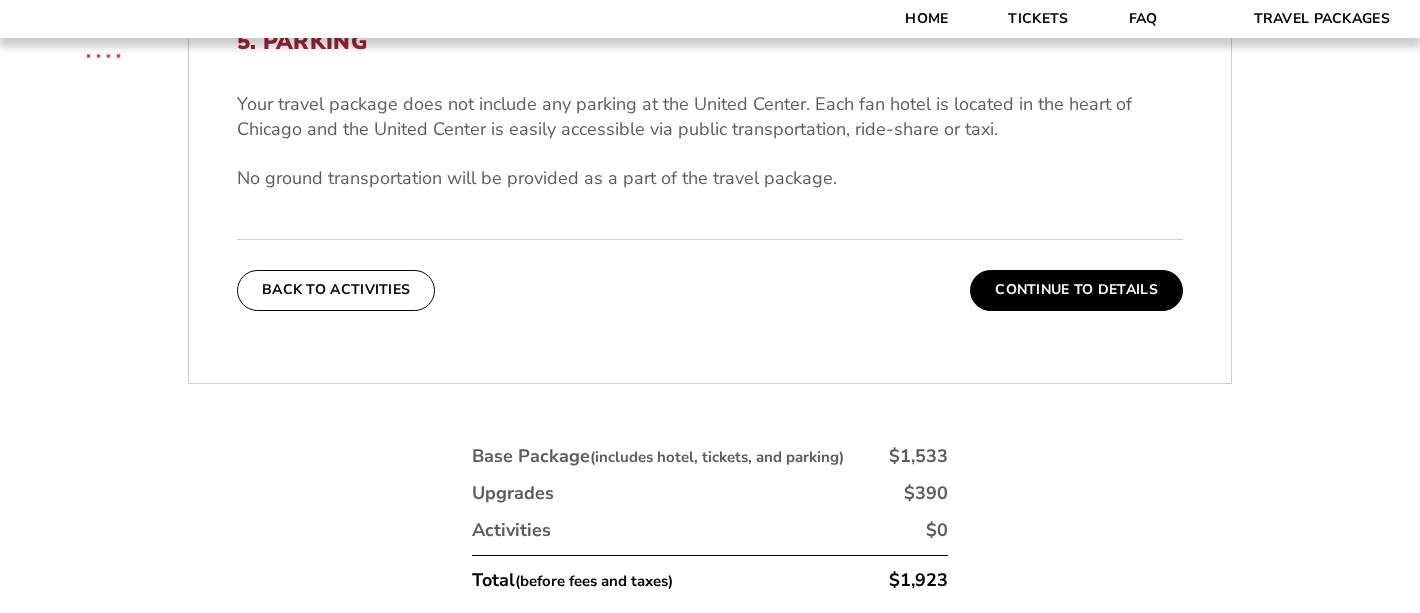scroll, scrollTop: 637, scrollLeft: 0, axis: vertical 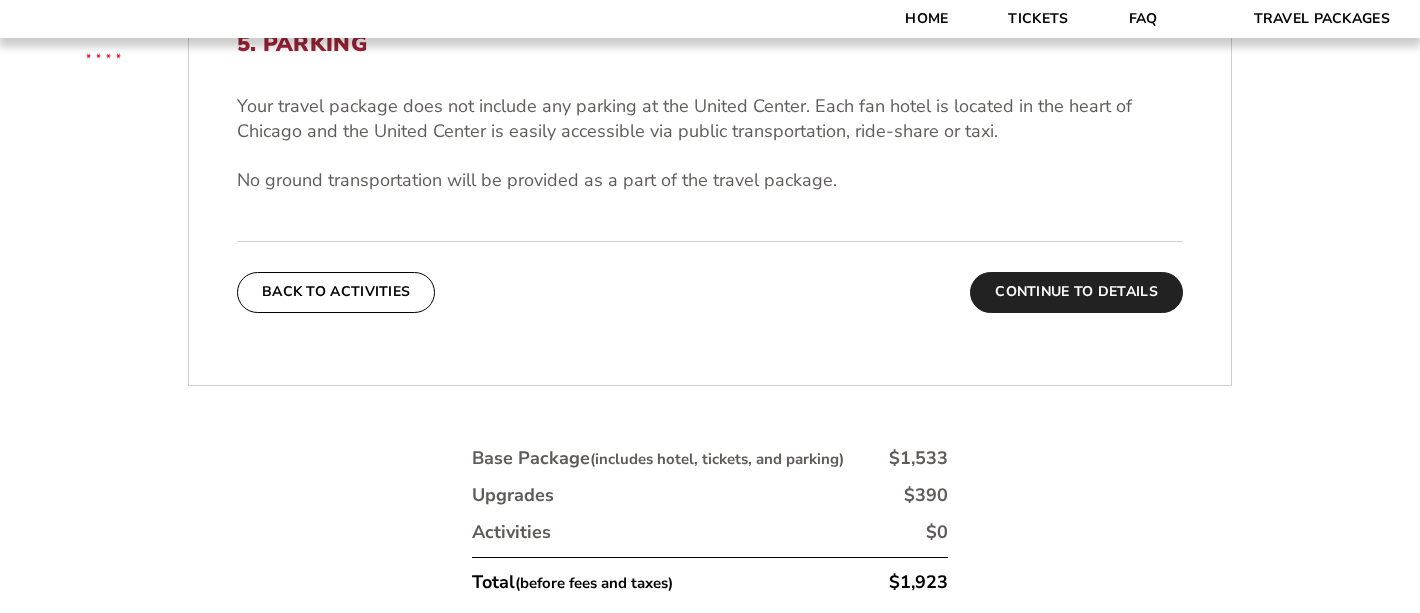 click on "Continue To Details" at bounding box center [1076, 292] 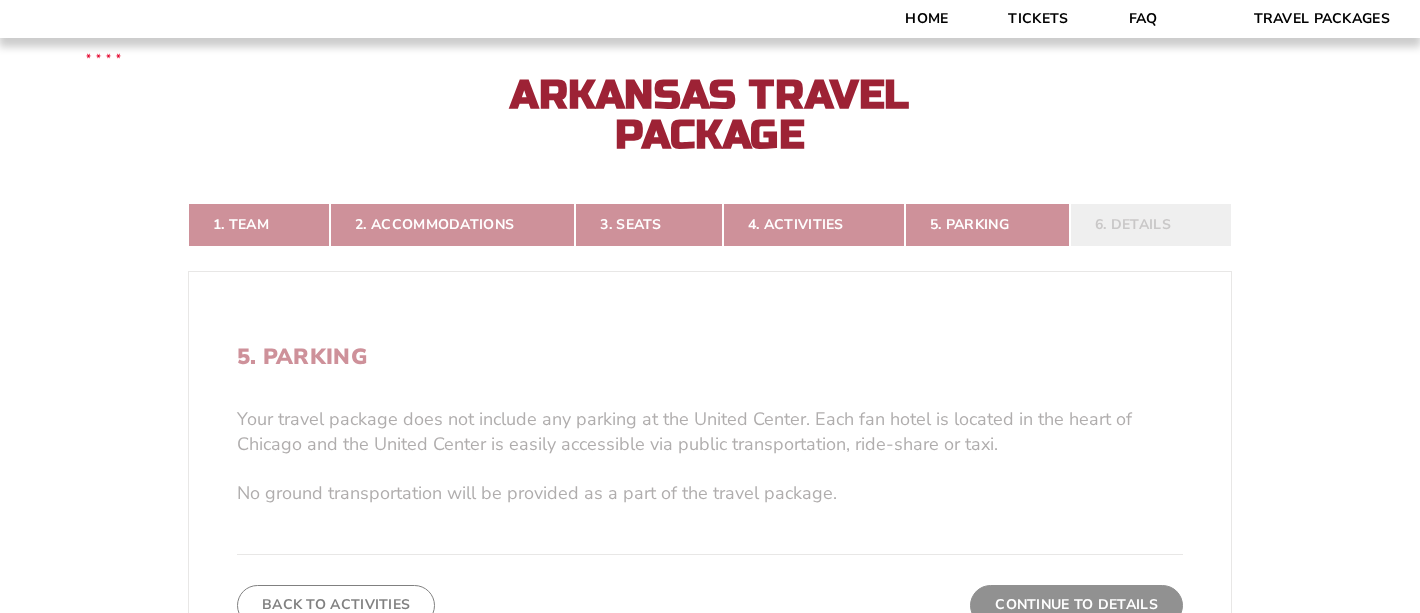 scroll, scrollTop: 289, scrollLeft: 0, axis: vertical 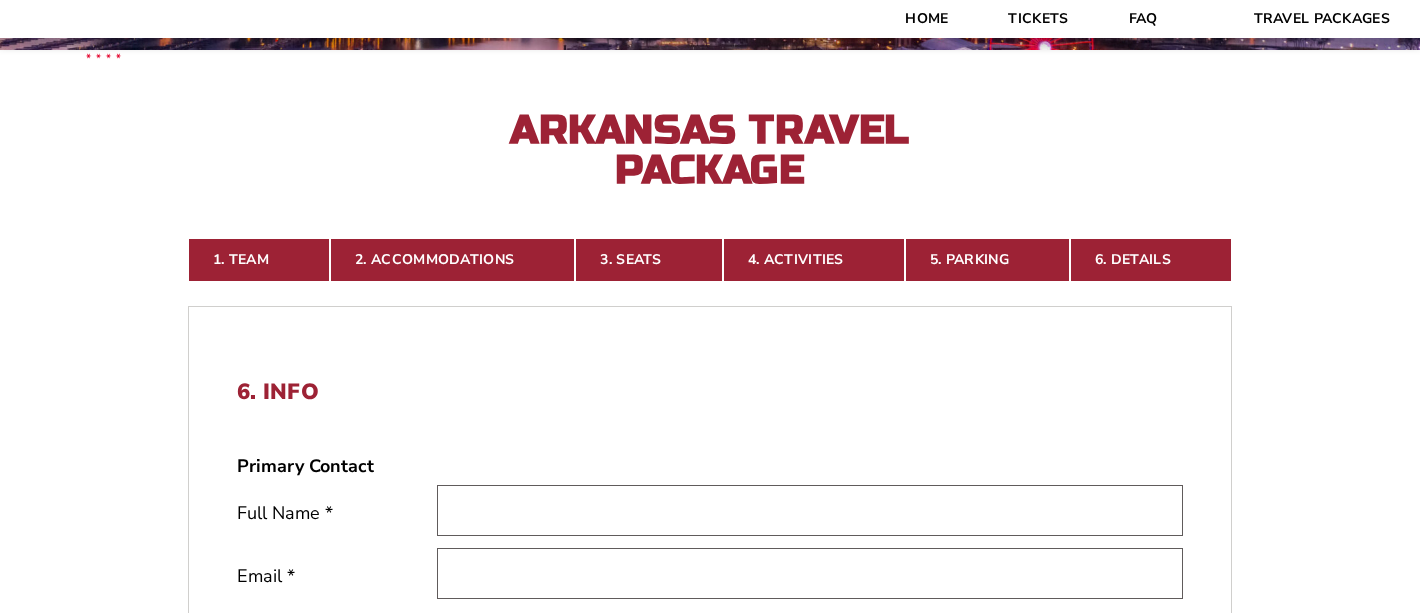 click at bounding box center (810, 510) 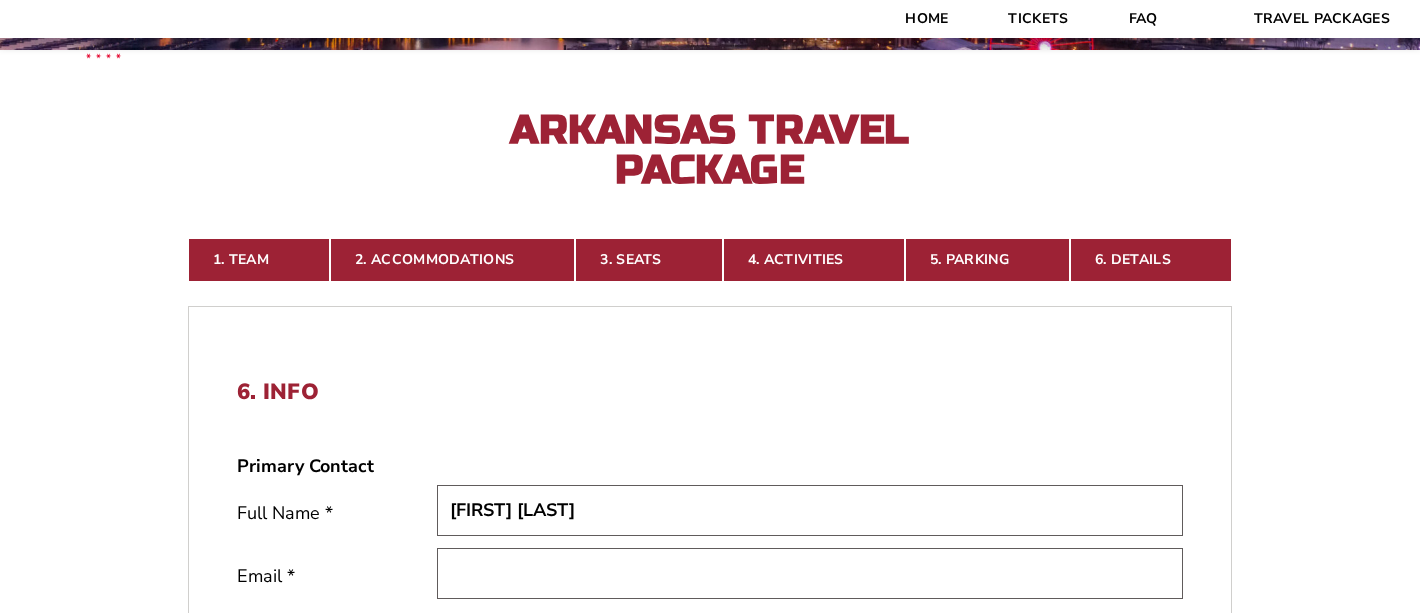 click at bounding box center (810, 573) 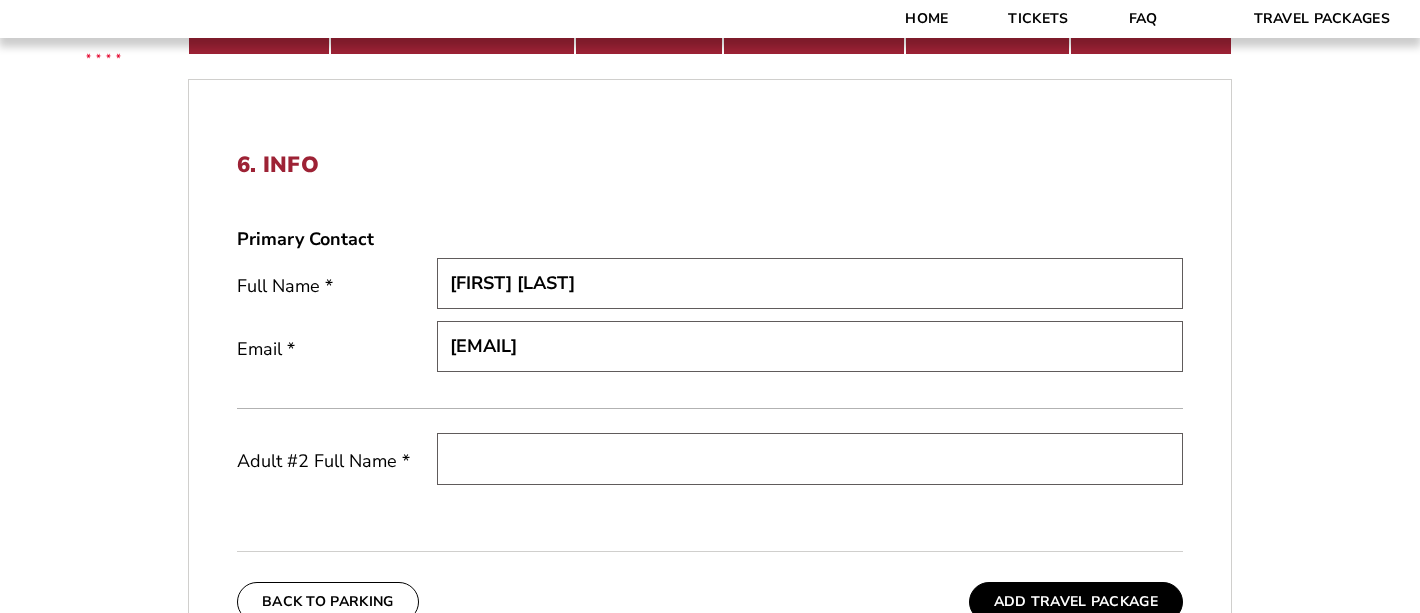 scroll, scrollTop: 530, scrollLeft: 0, axis: vertical 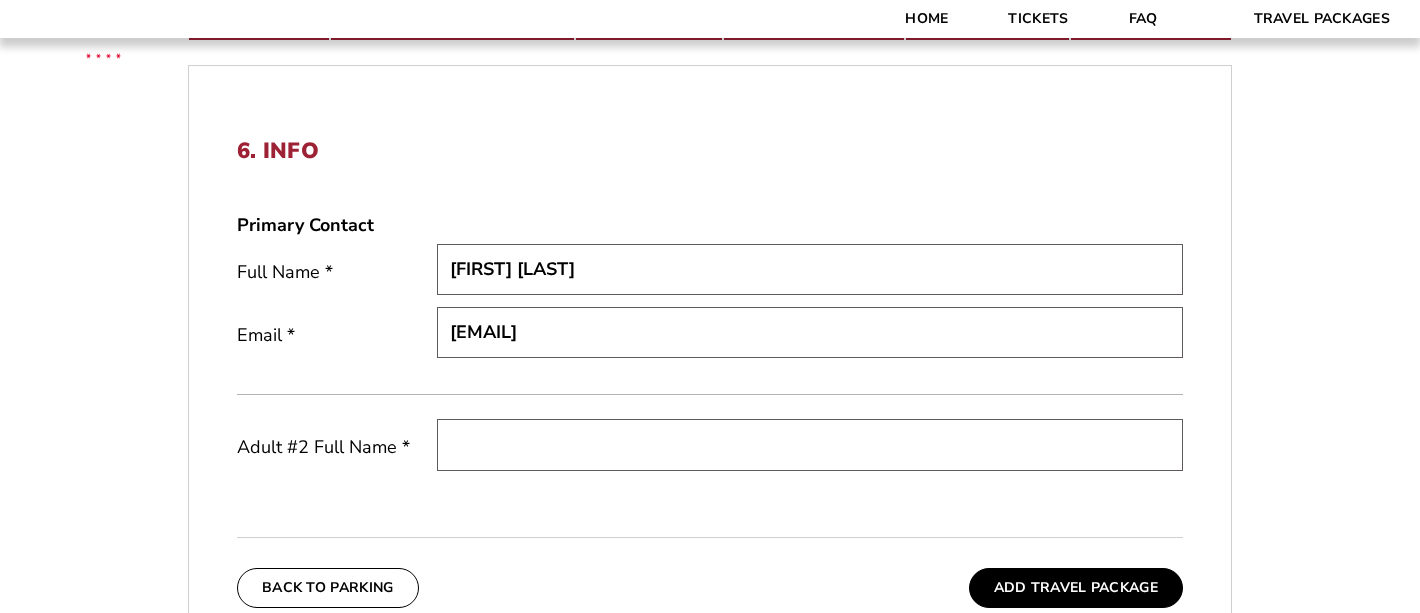 type on "learacarmical@yahoo.com" 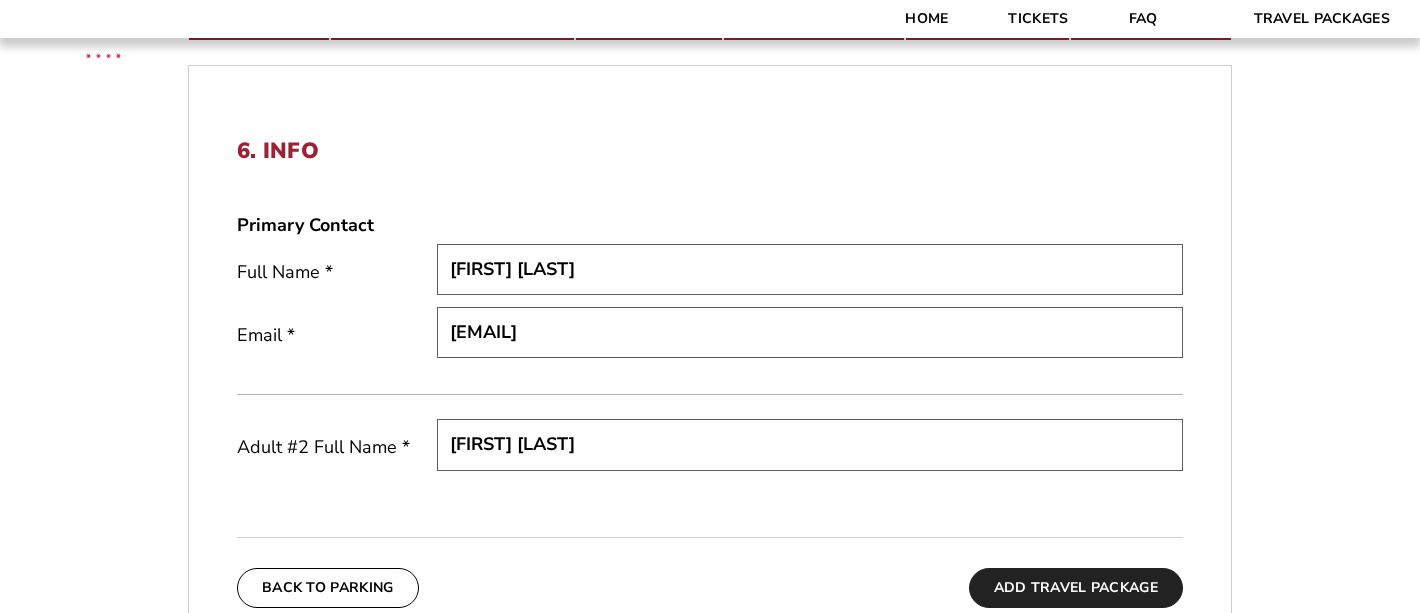 click on "Add Travel Package" at bounding box center (1076, 588) 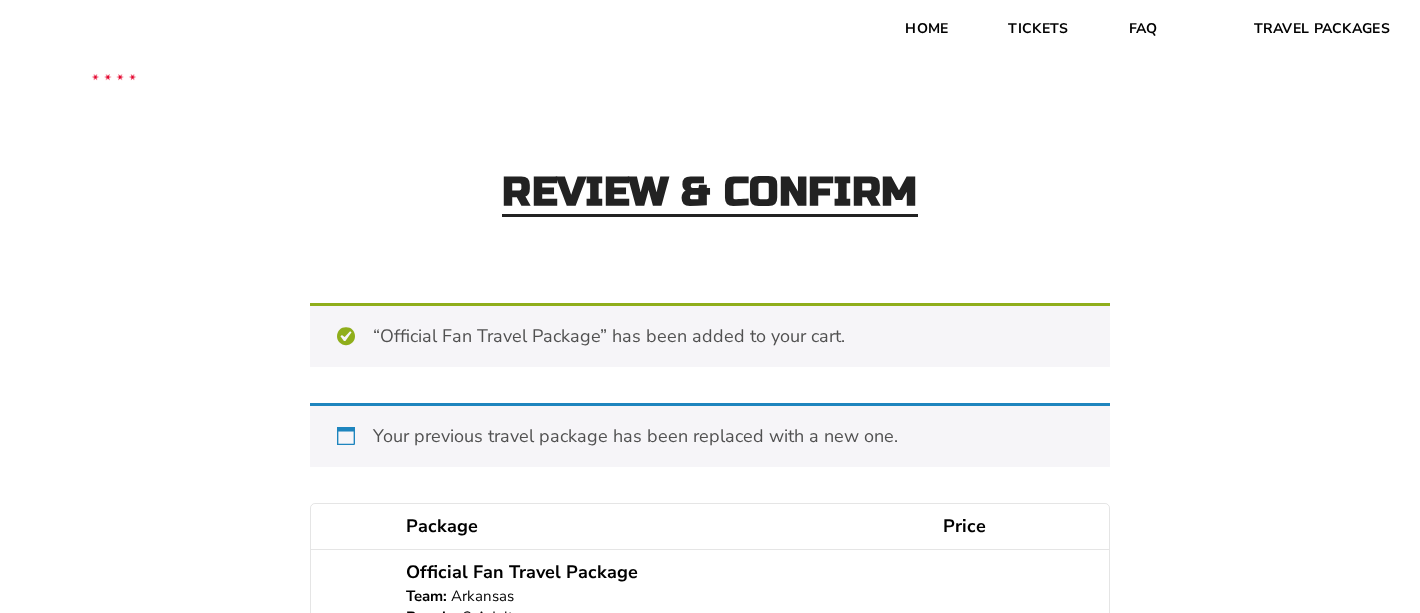 scroll, scrollTop: 0, scrollLeft: 0, axis: both 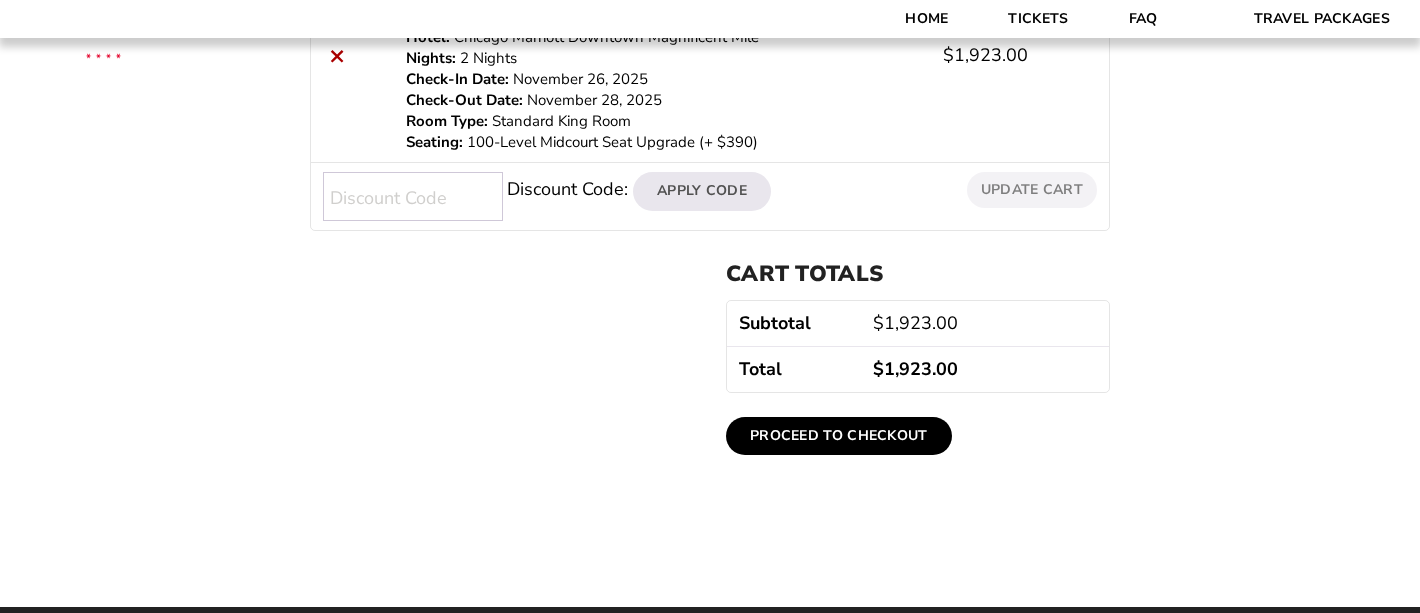 click on "Proceed to checkout" at bounding box center (839, 436) 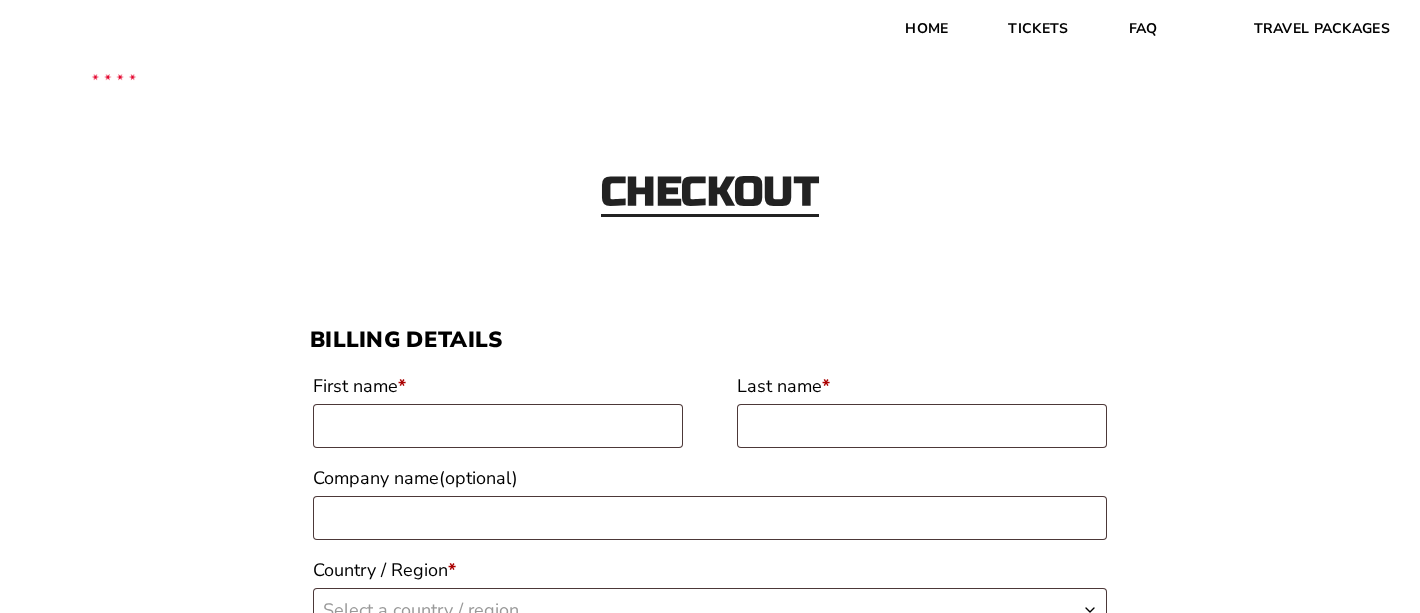 scroll, scrollTop: 0, scrollLeft: 0, axis: both 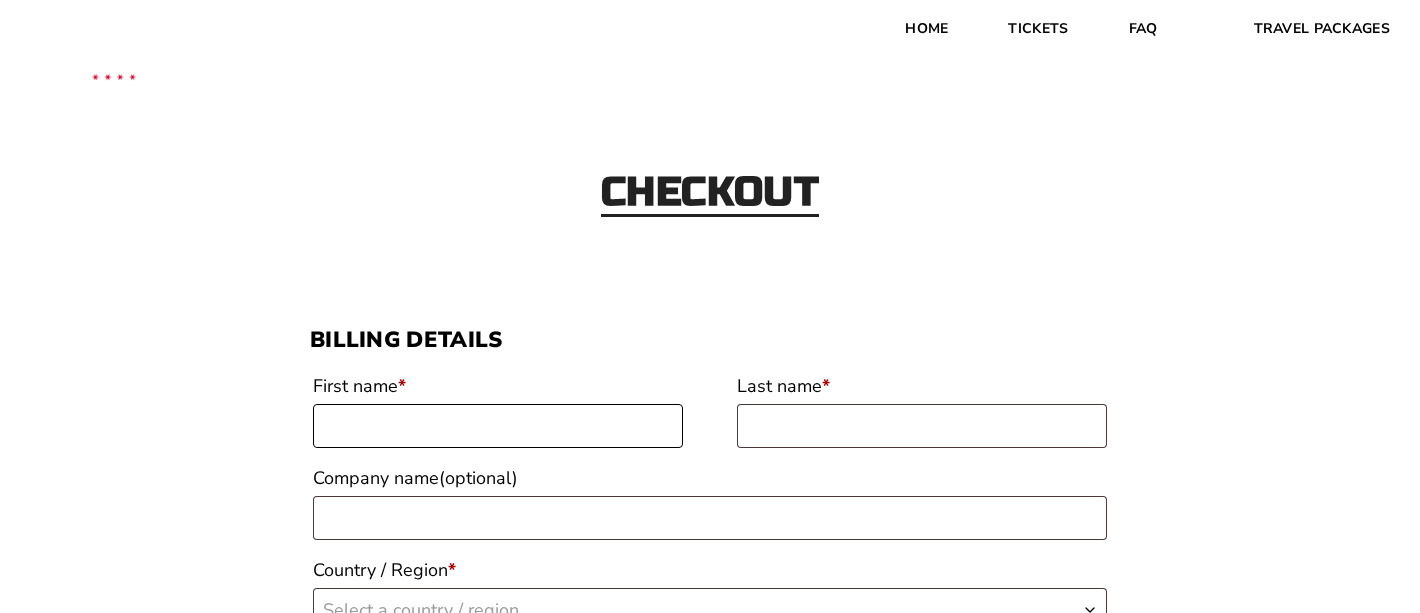 click on "First name  *" at bounding box center (498, 426) 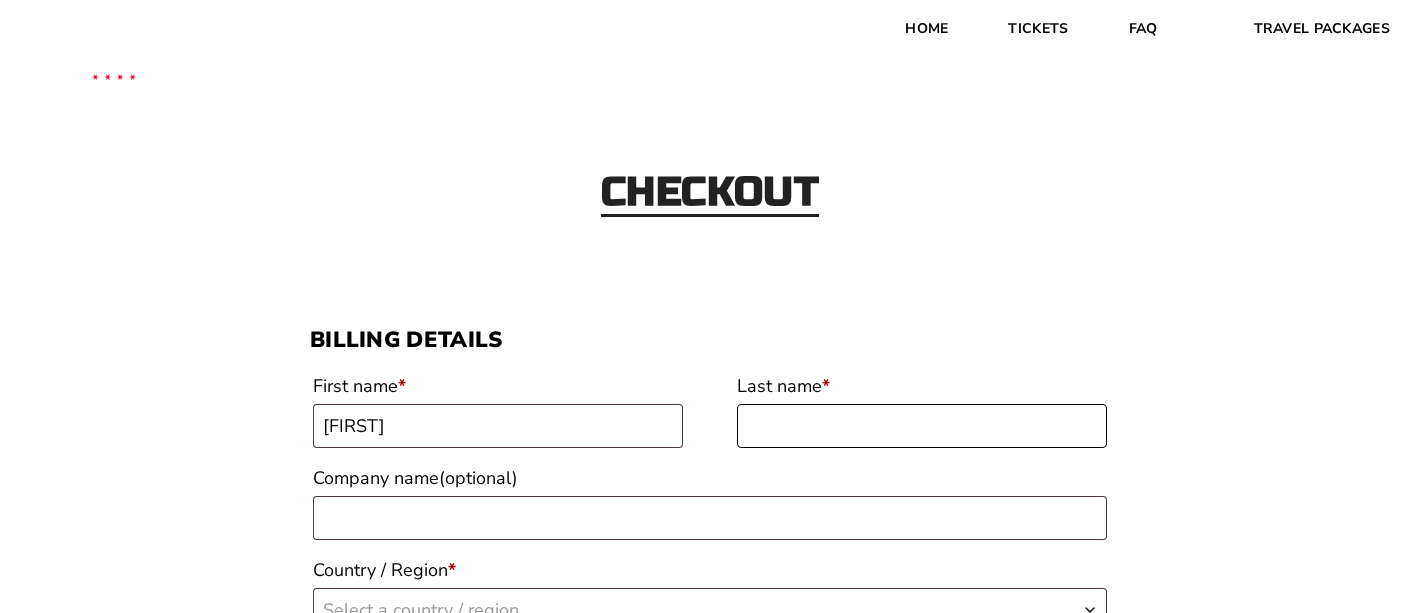 type on "Carmical" 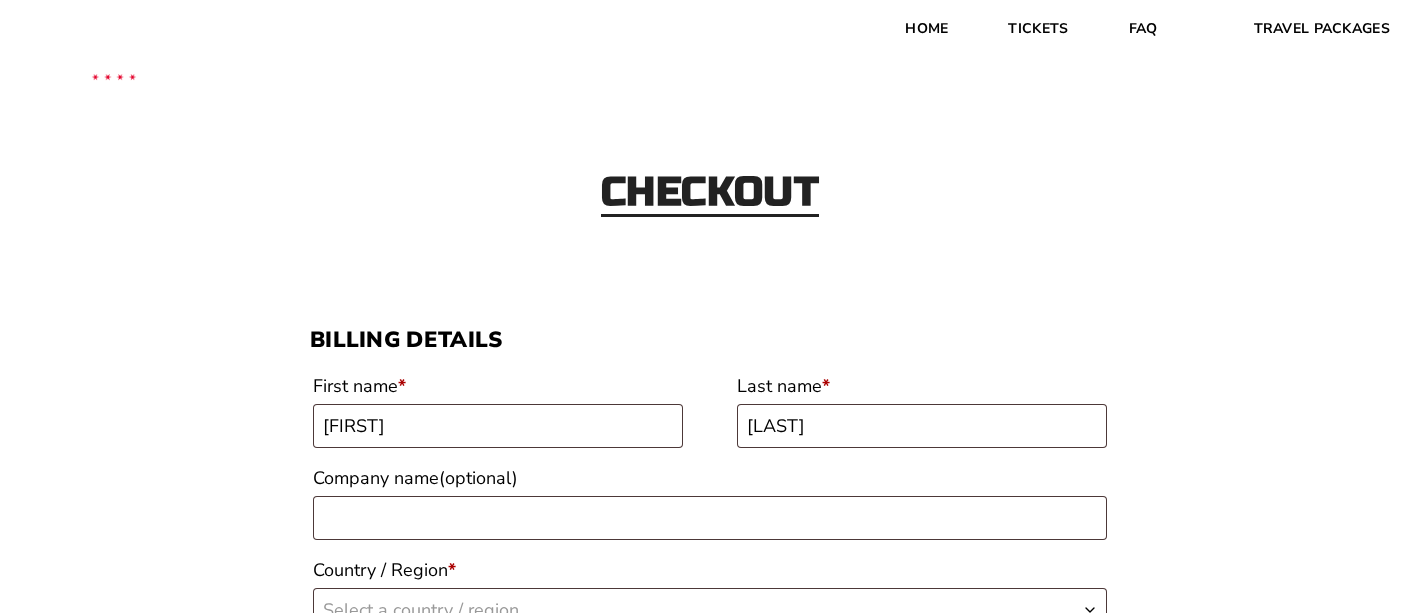 select on "US" 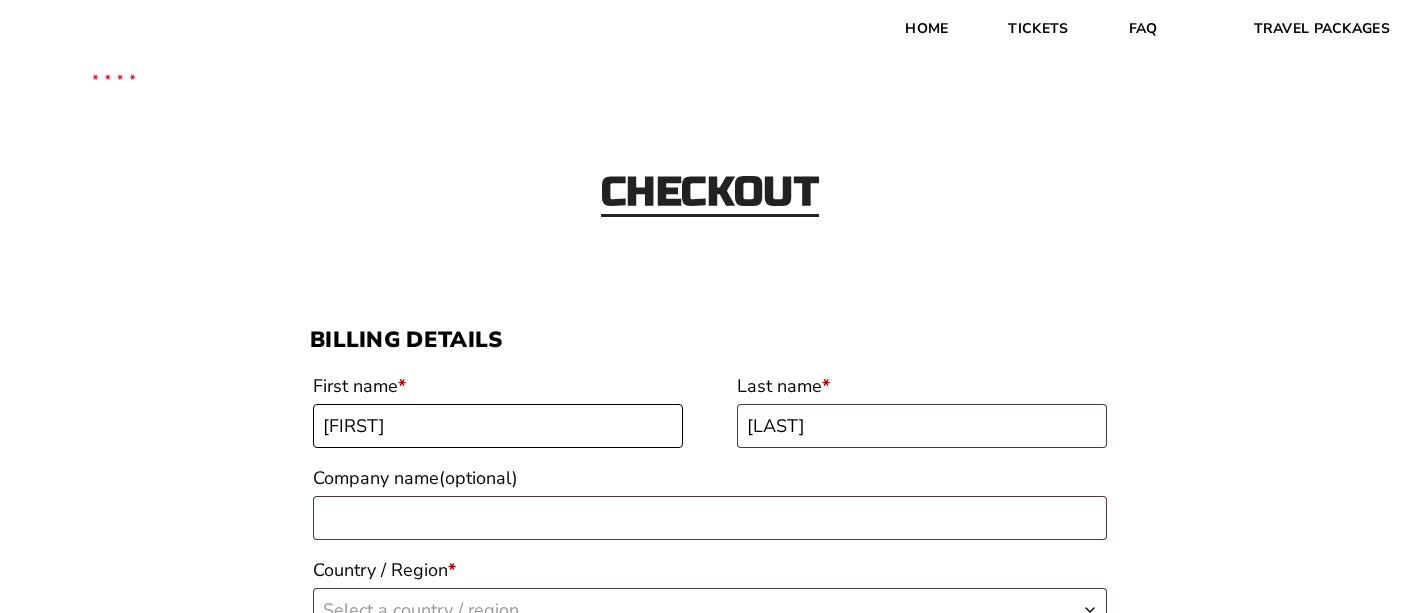 select on "US" 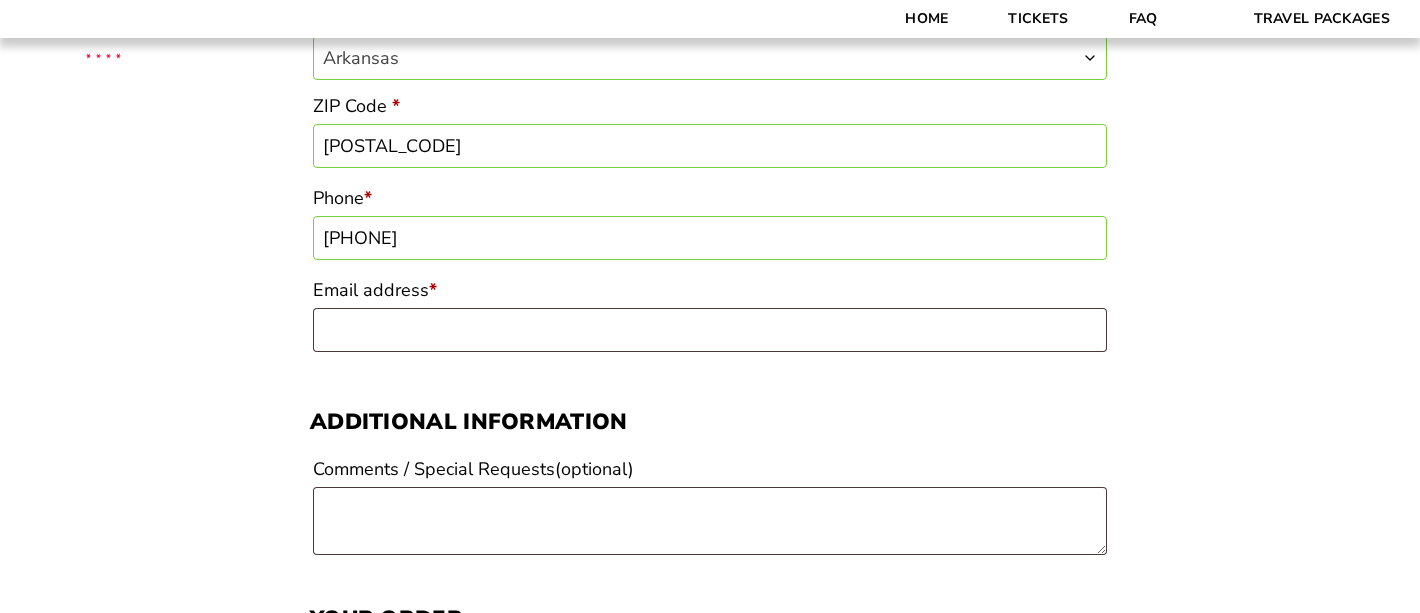 scroll, scrollTop: 886, scrollLeft: 0, axis: vertical 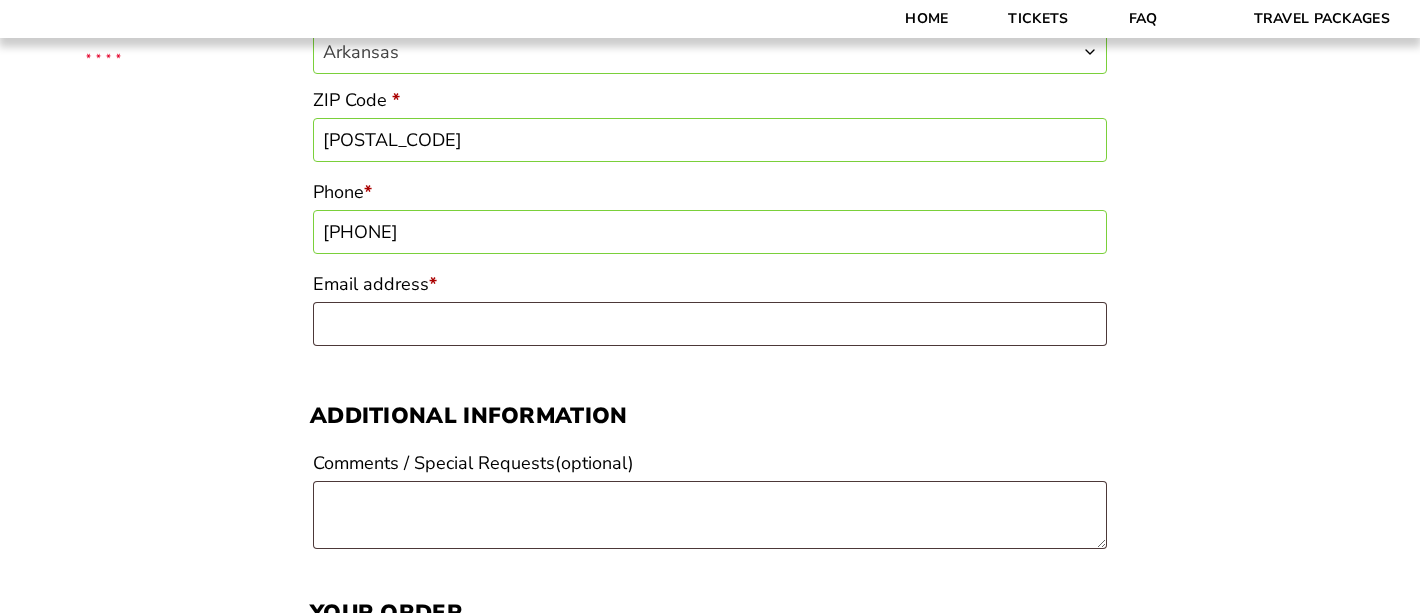click on "15016816629" at bounding box center [710, 232] 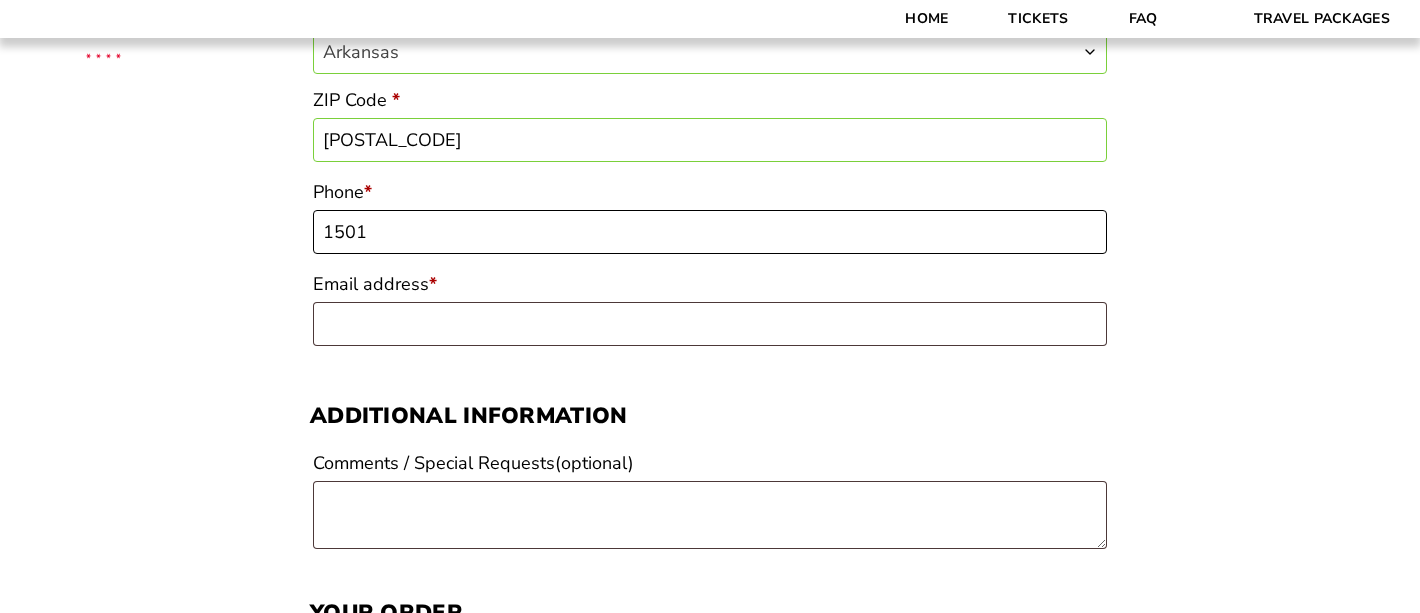 type on "15012585377" 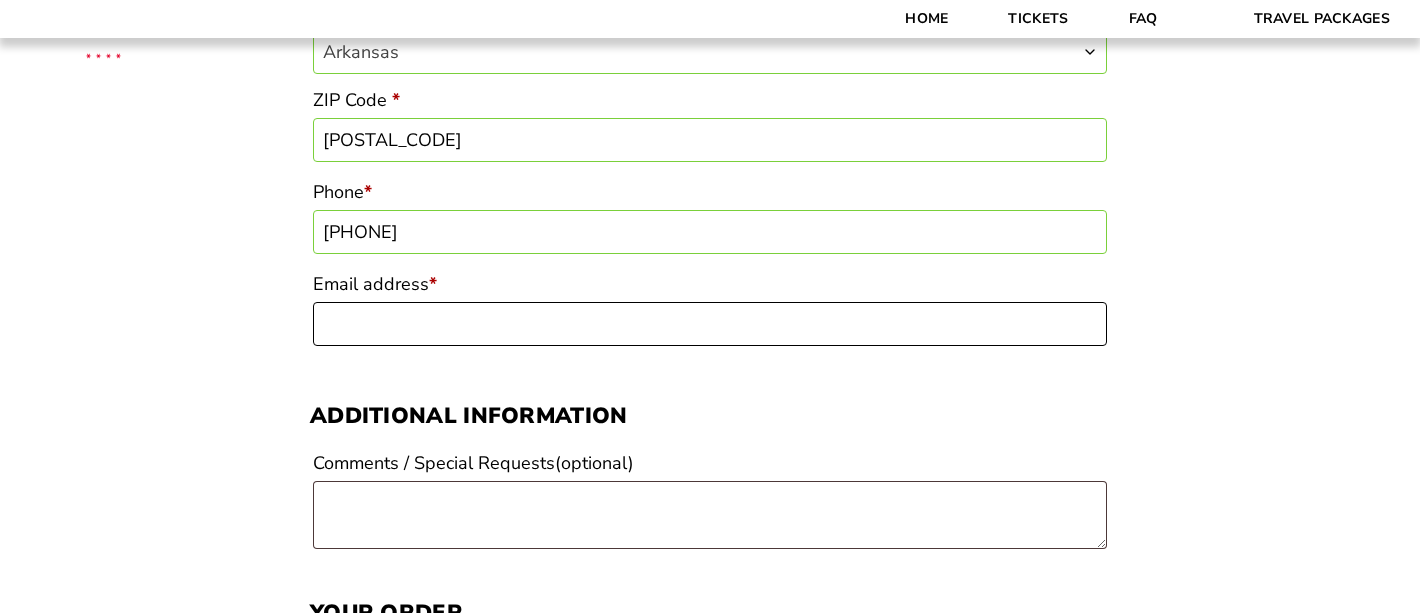 click on "Email address  *" at bounding box center [710, 324] 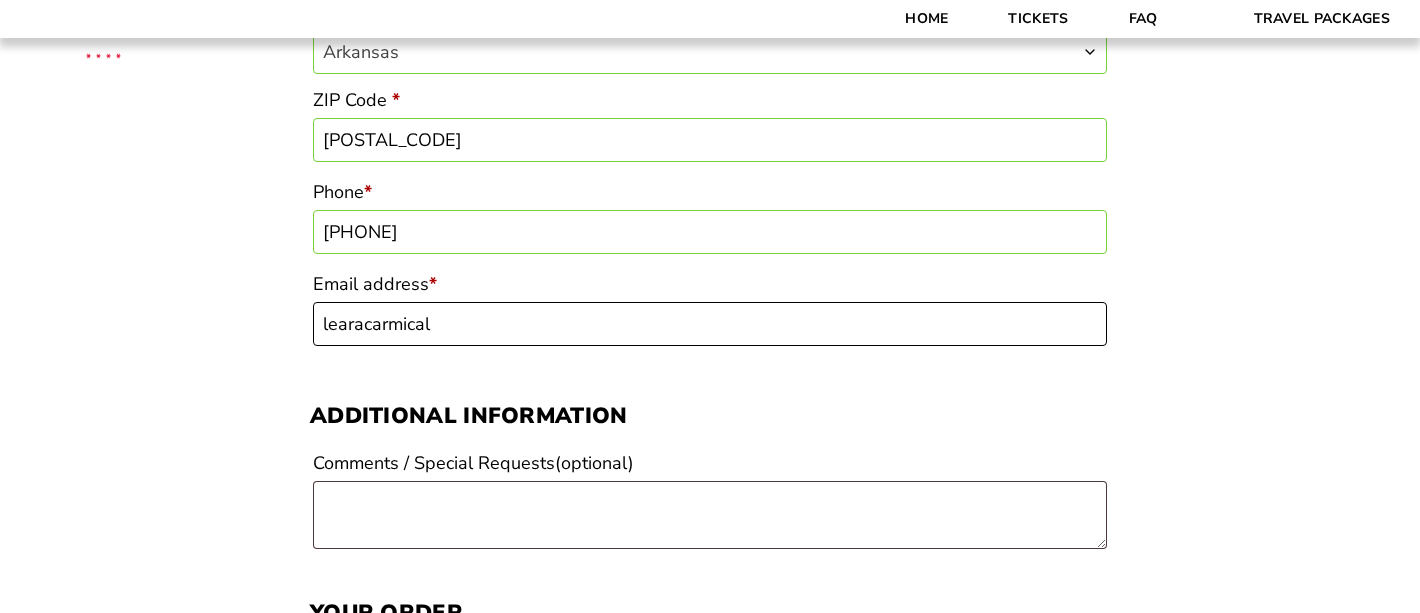 click on "learacarmical" at bounding box center (710, 324) 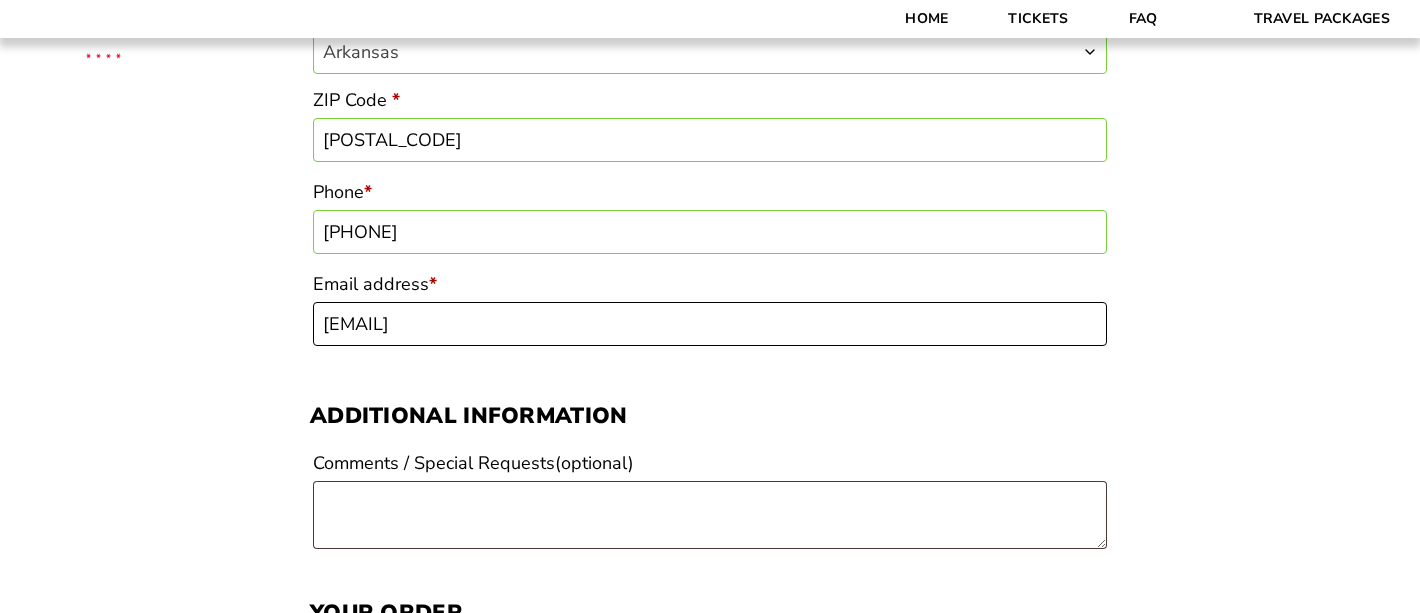 type on "learacarmical@yahoo.com" 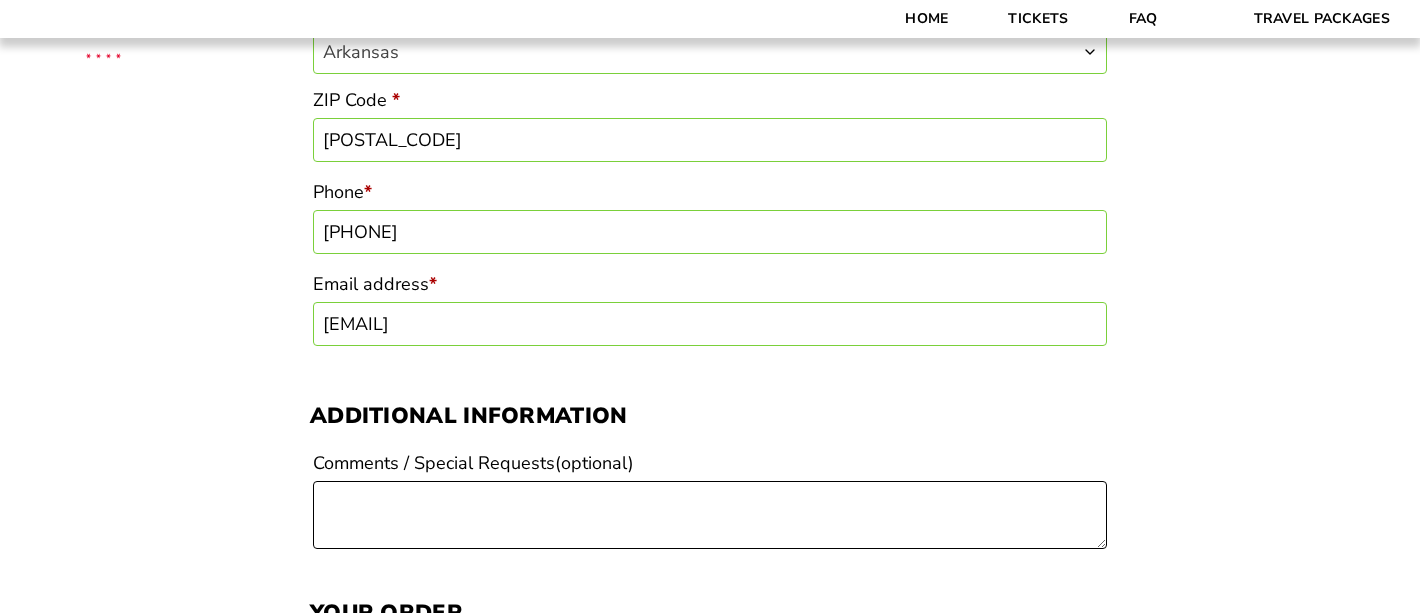 click on "Comments / Special Requests  (optional)" at bounding box center [710, 515] 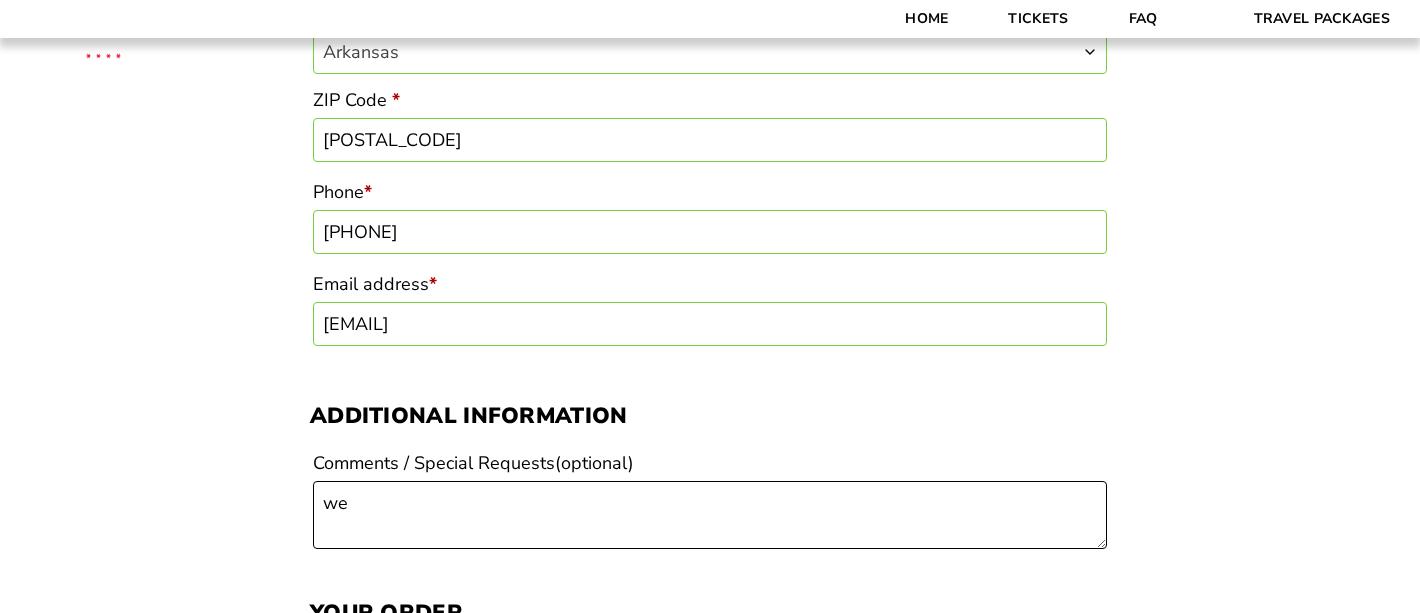 type on "w" 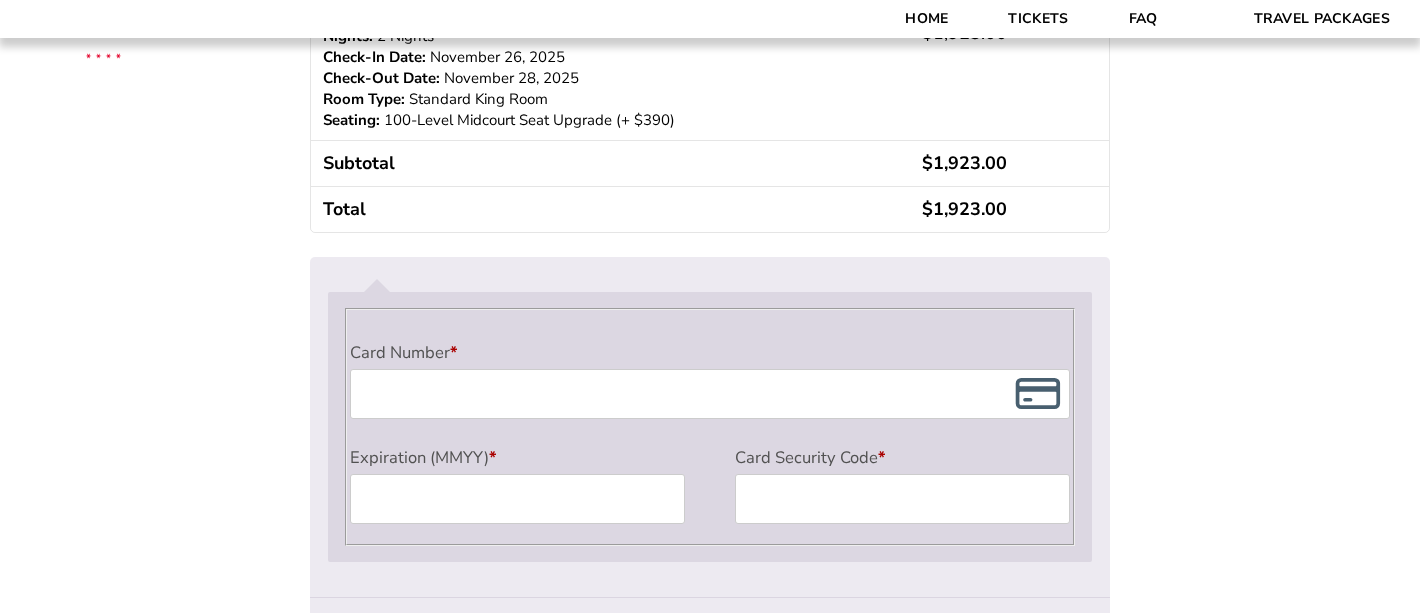 scroll, scrollTop: 1662, scrollLeft: 0, axis: vertical 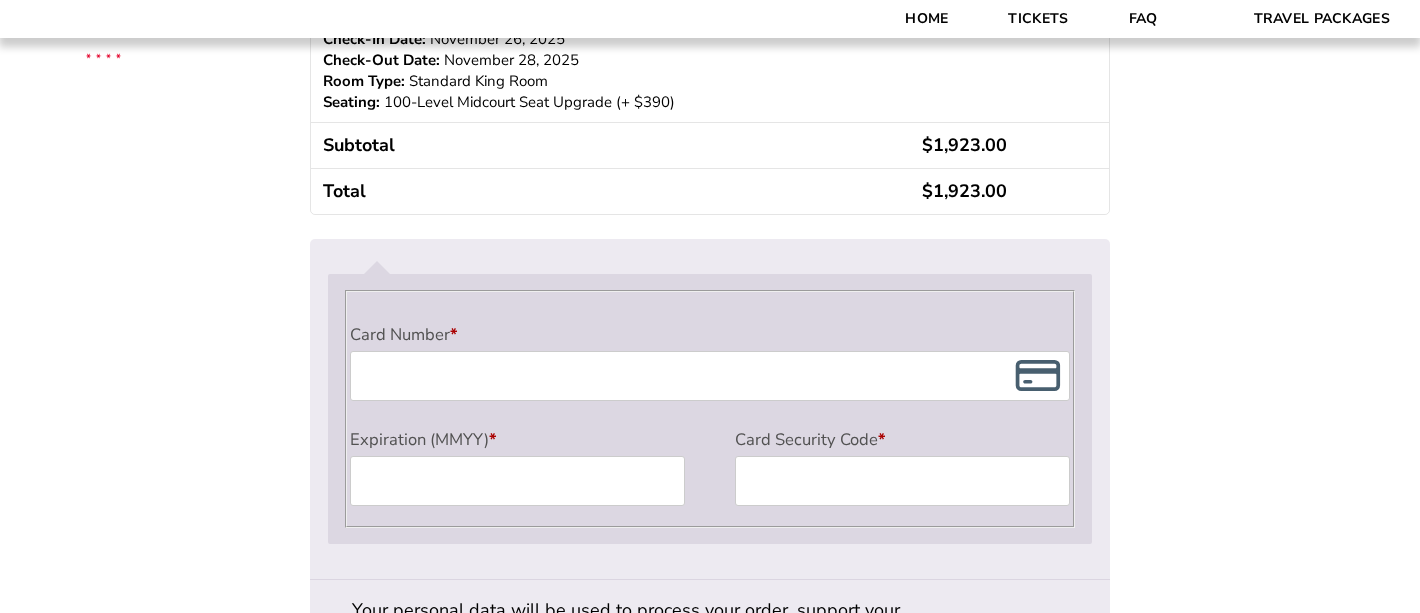 type on "We would like lower row seats in the premium midcourt arkansas section" 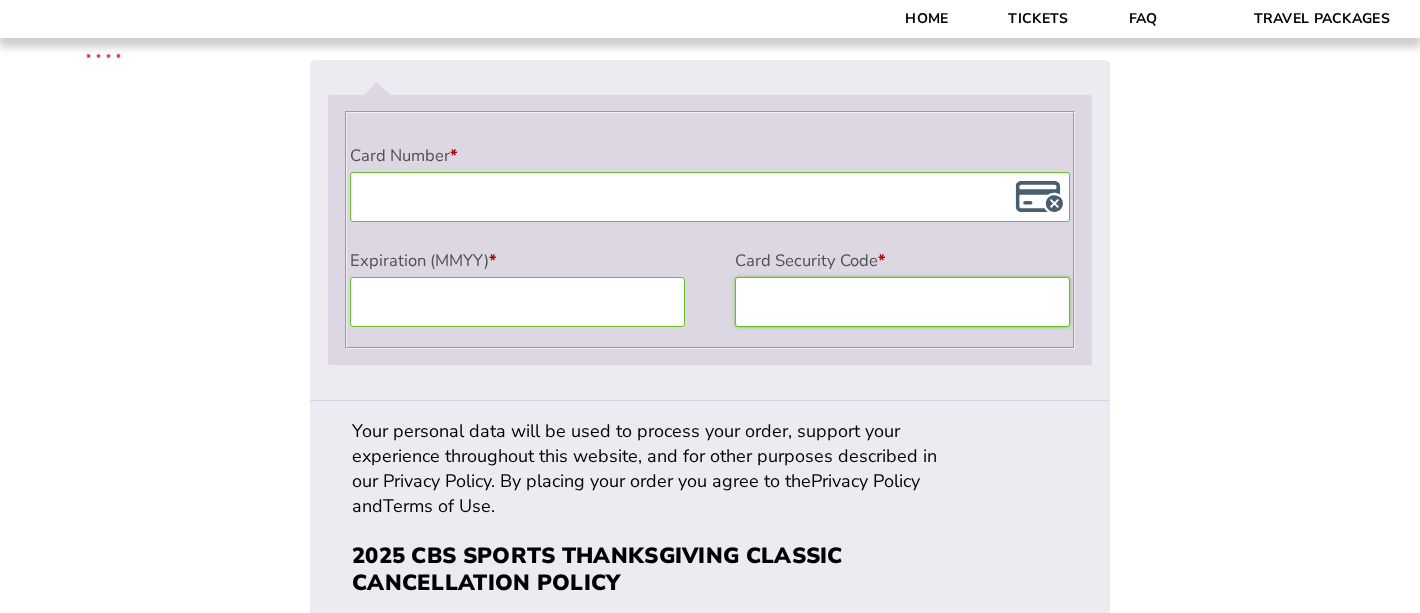scroll, scrollTop: 1771, scrollLeft: 0, axis: vertical 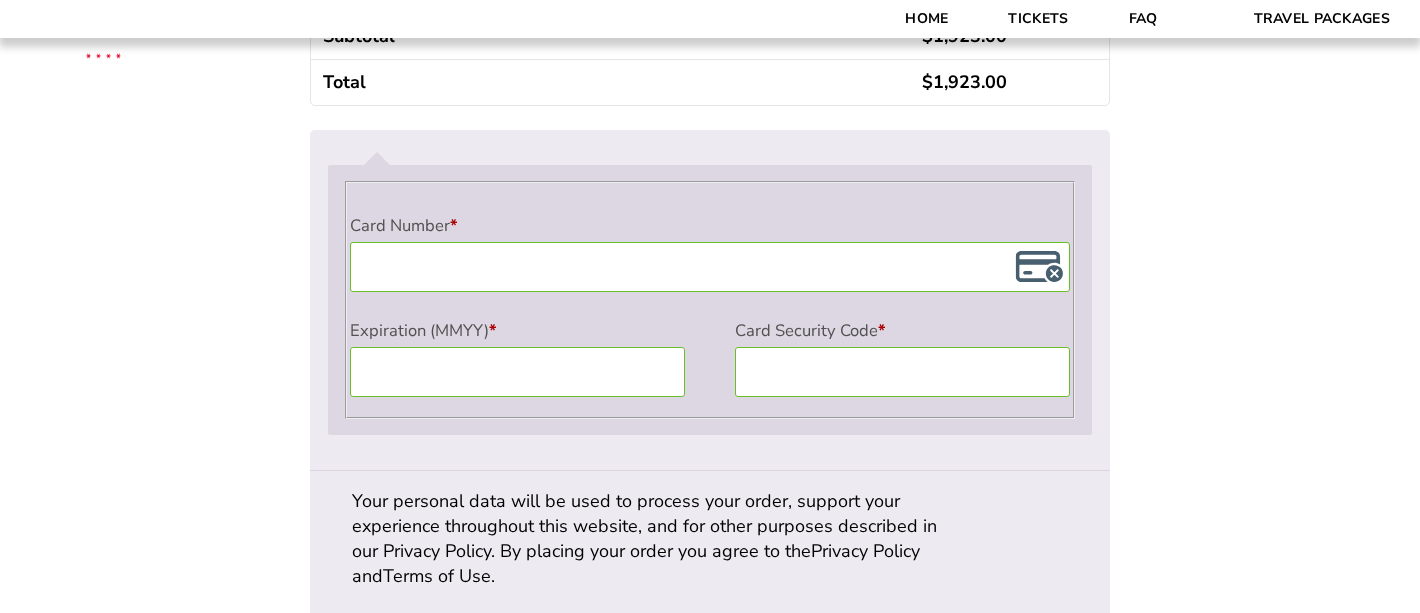 click on "Place order" at bounding box center [1017, 897] 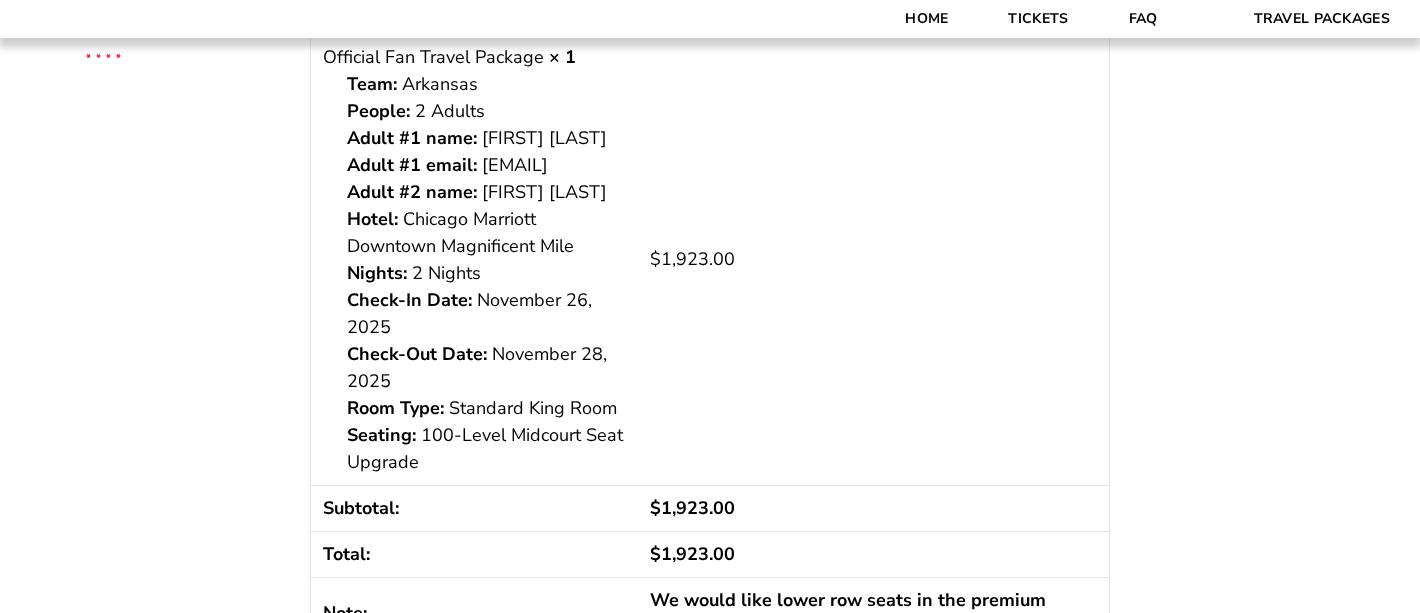 scroll, scrollTop: 442, scrollLeft: 0, axis: vertical 